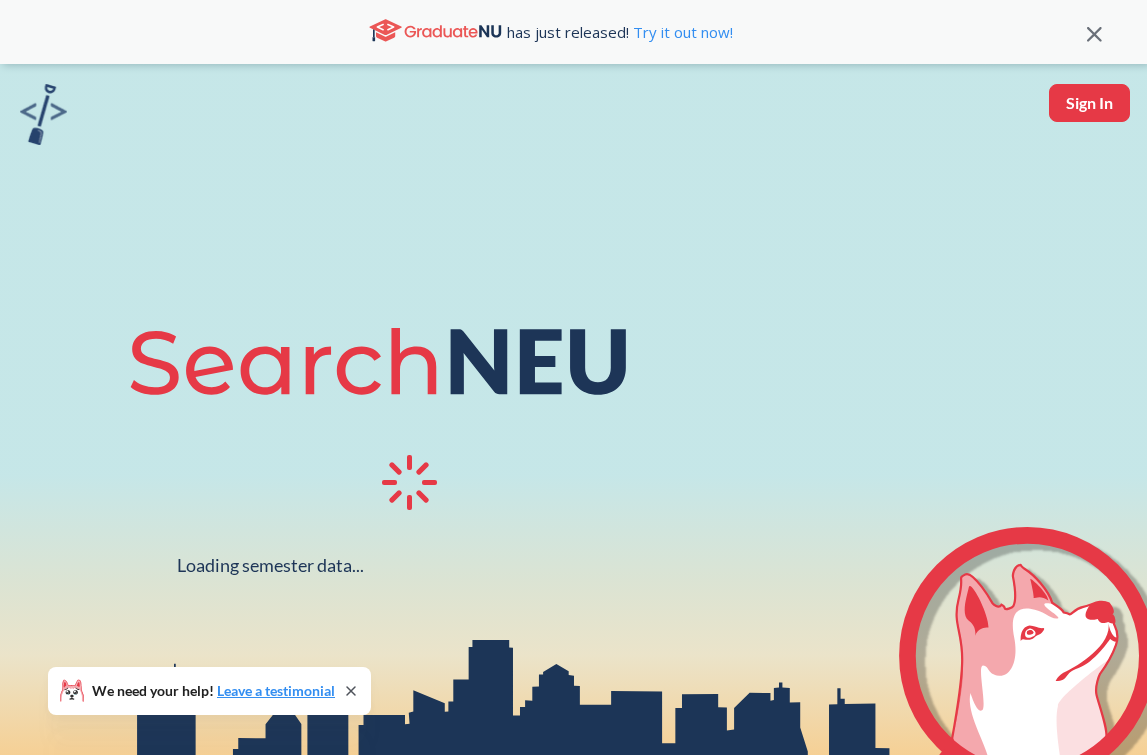 scroll, scrollTop: 0, scrollLeft: 0, axis: both 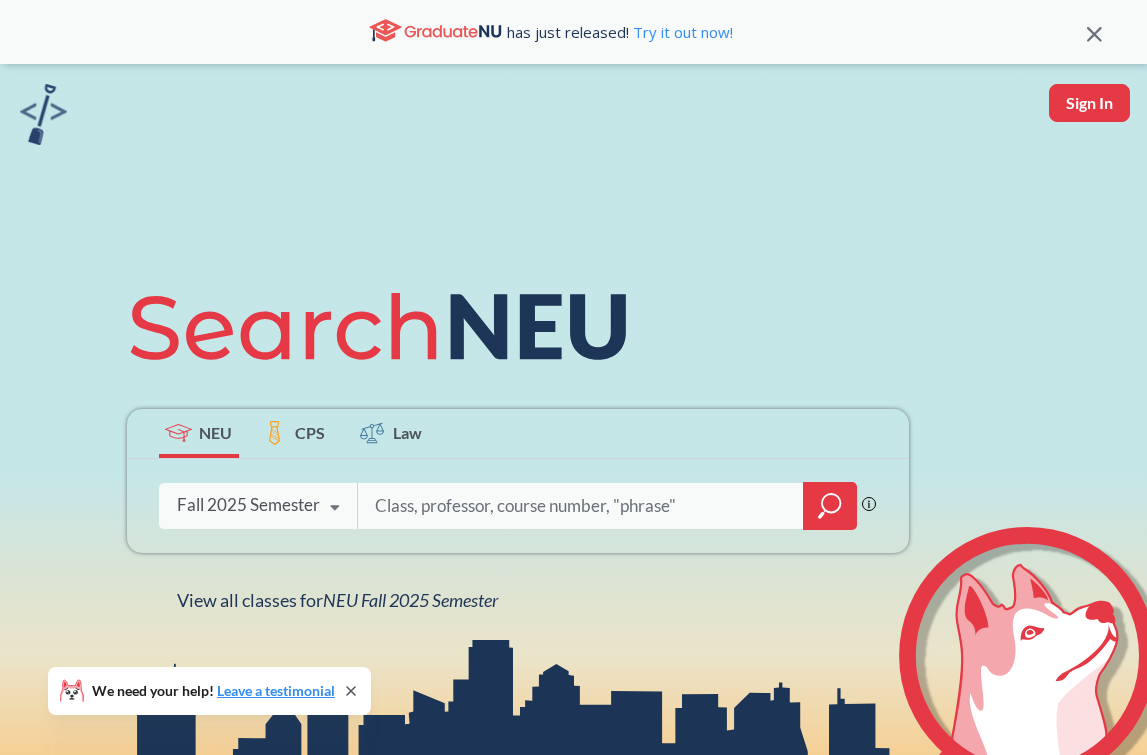 click at bounding box center [581, 506] 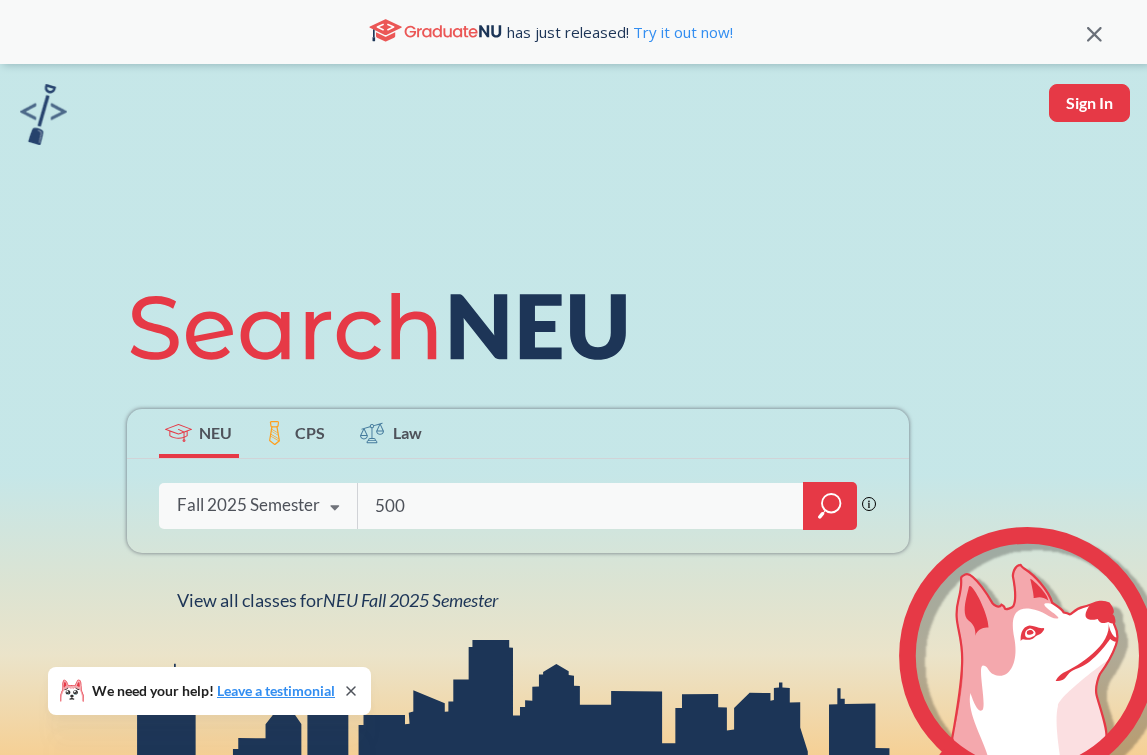 type on "5001" 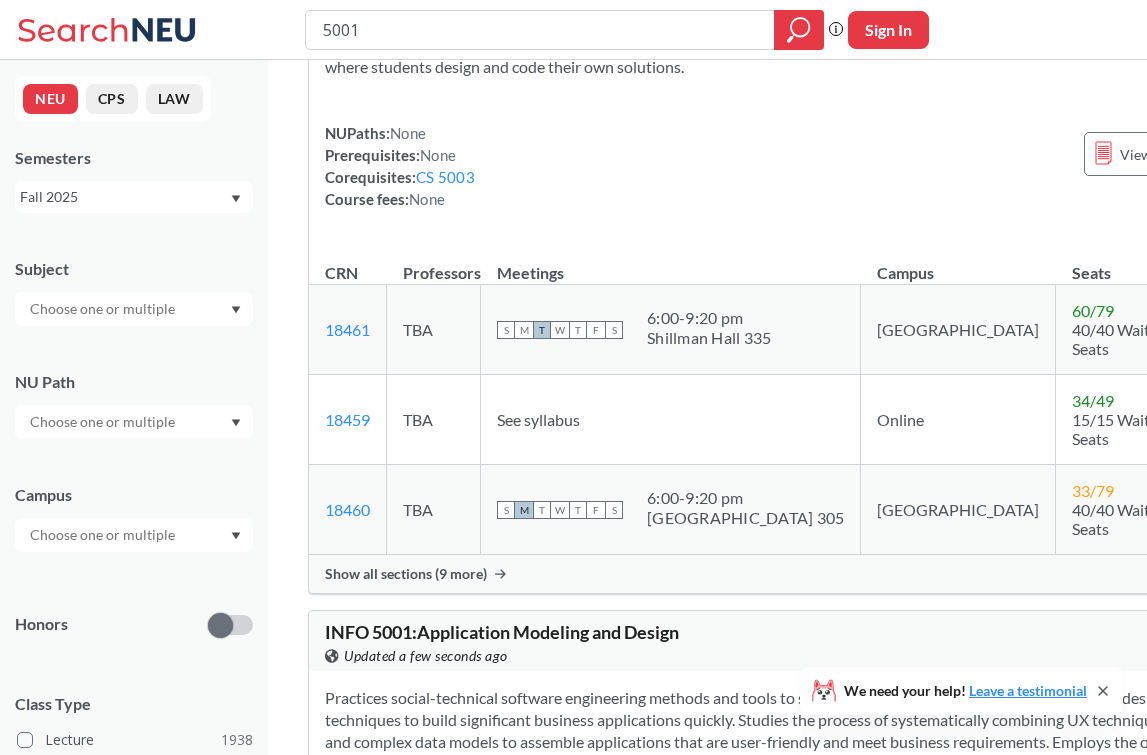 scroll, scrollTop: 897, scrollLeft: 0, axis: vertical 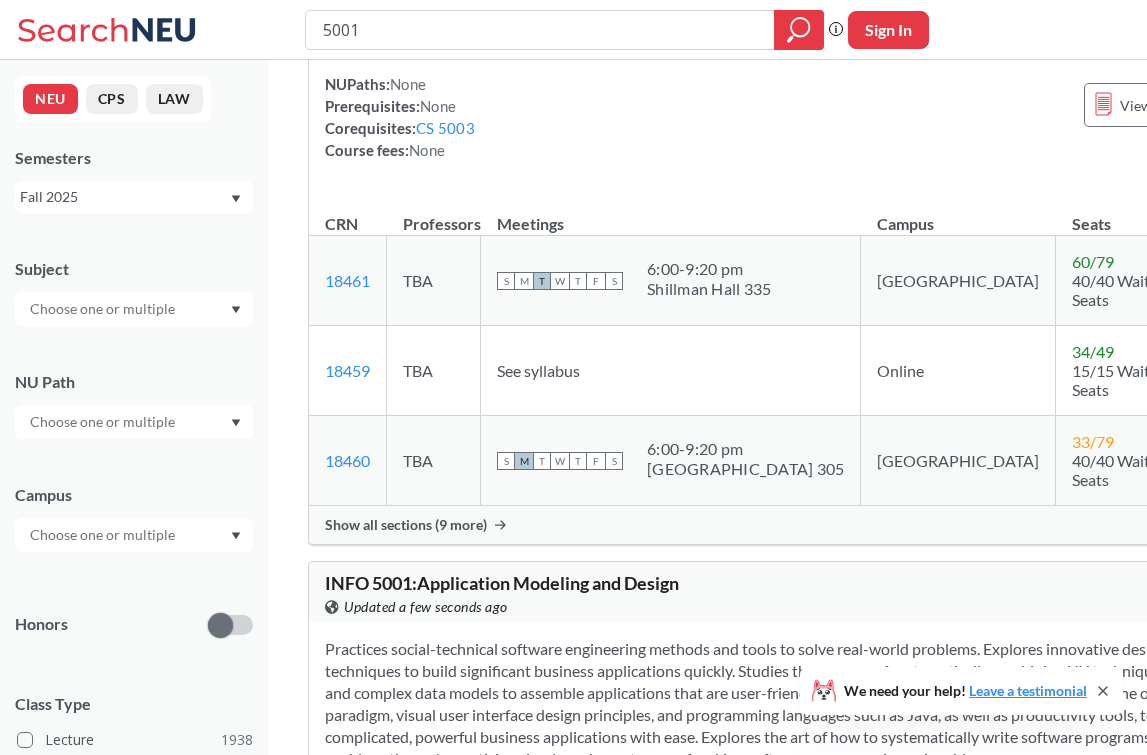 click on "Show all sections (9 more)" at bounding box center [406, 525] 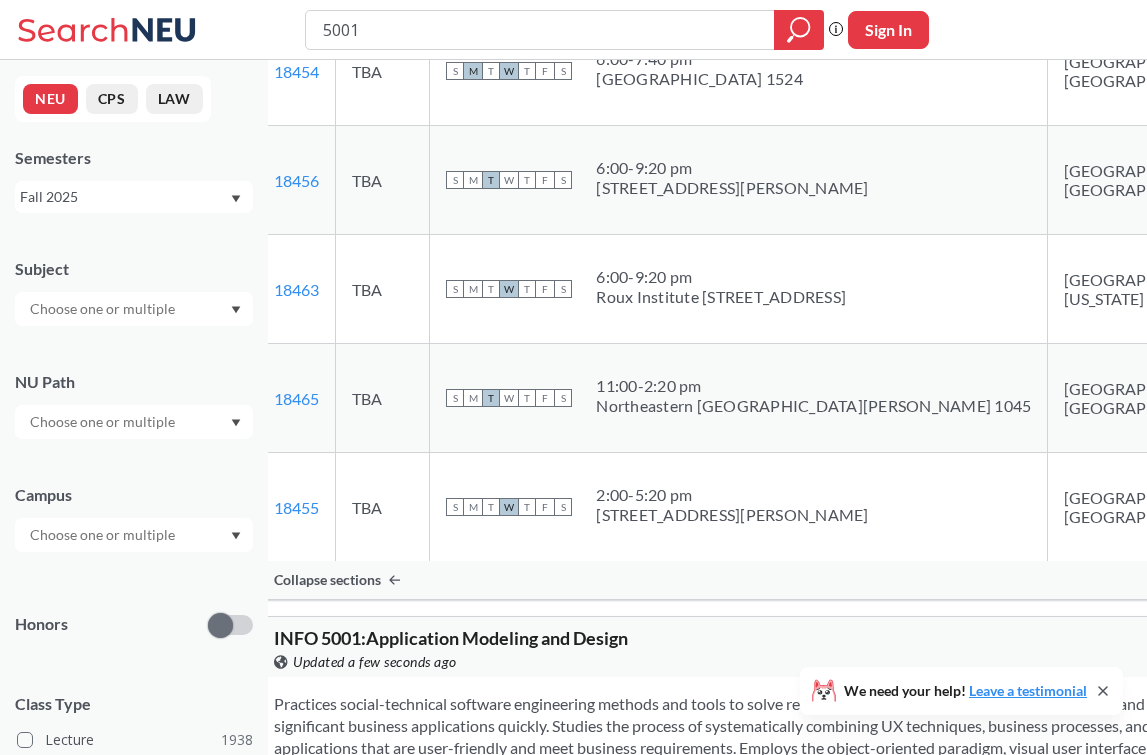 scroll, scrollTop: 1810, scrollLeft: 0, axis: vertical 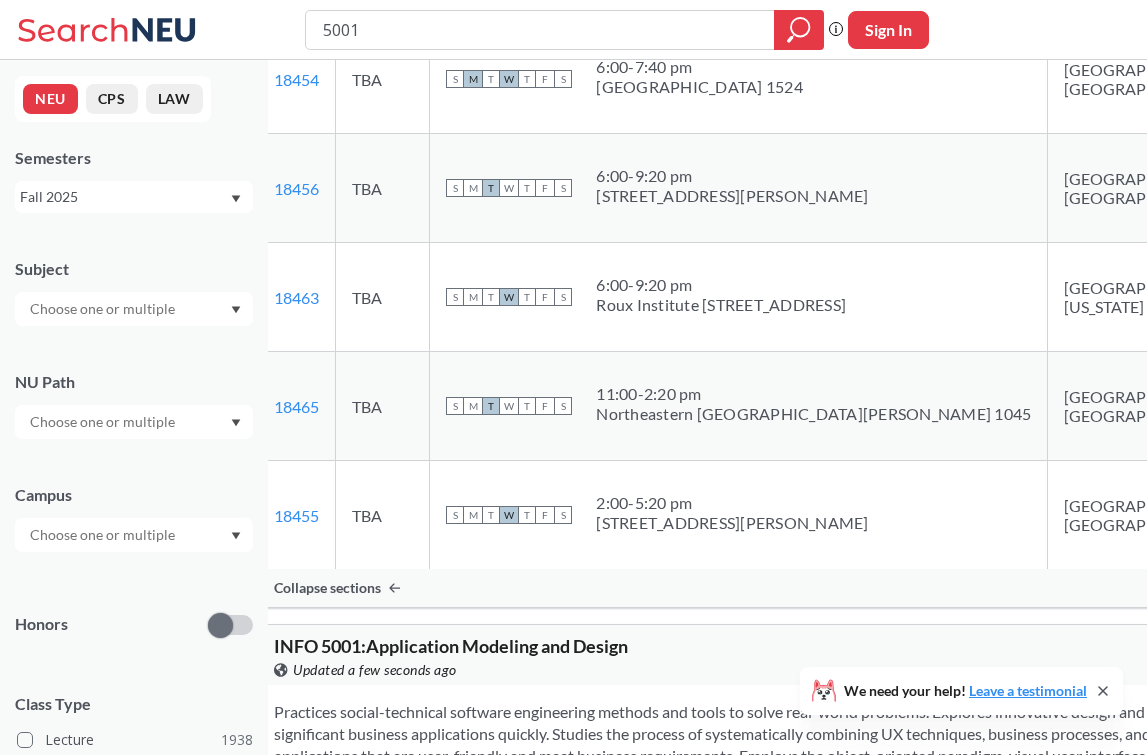 click on "10 / 16" at bounding box center [1283, 268] 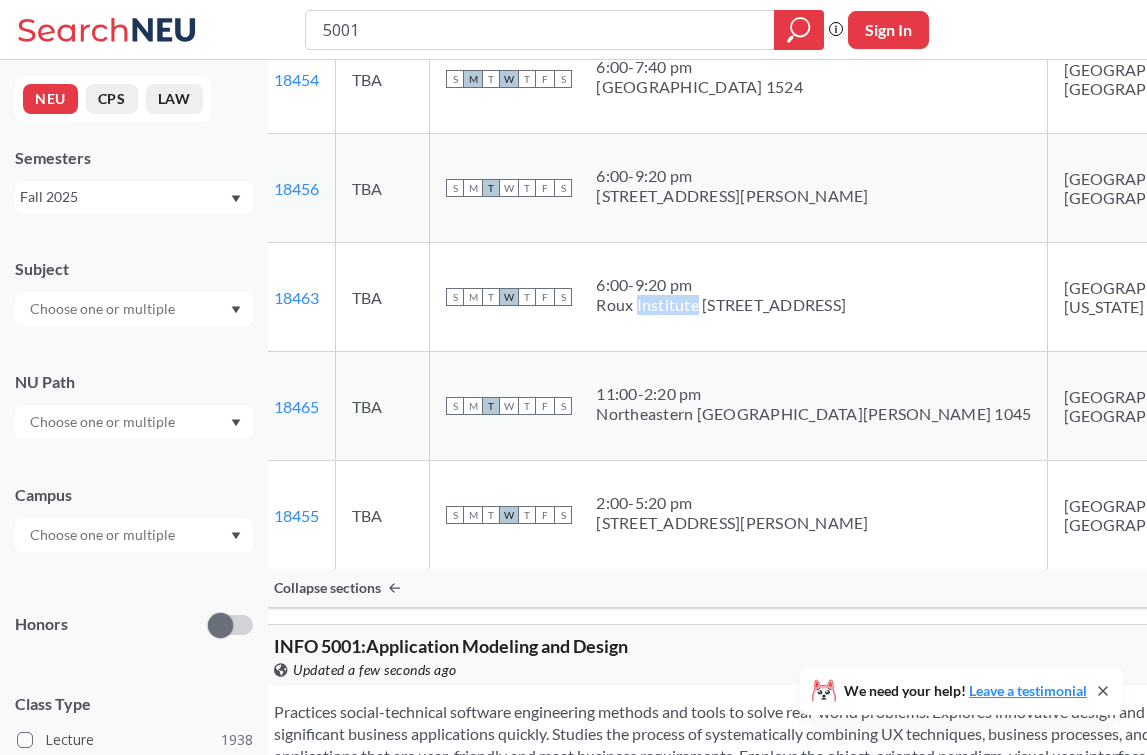 click on "Roux Institute [STREET_ADDRESS]" at bounding box center [721, 305] 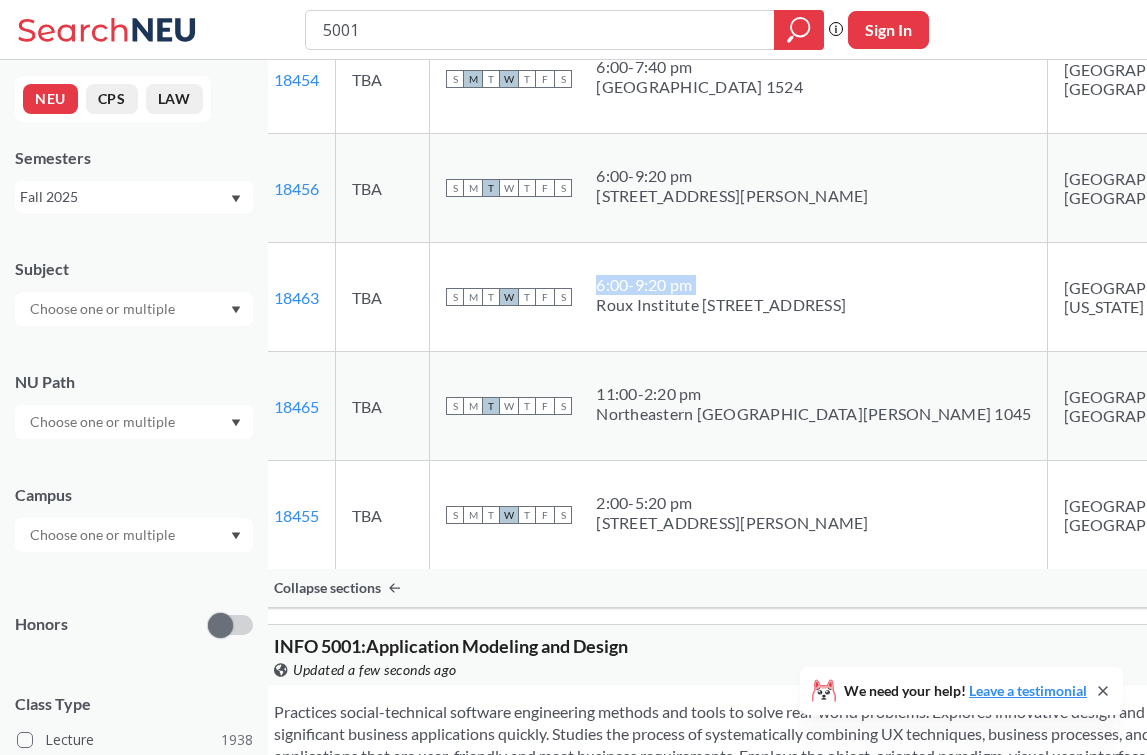 click on "Roux Institute [STREET_ADDRESS]" at bounding box center [721, 305] 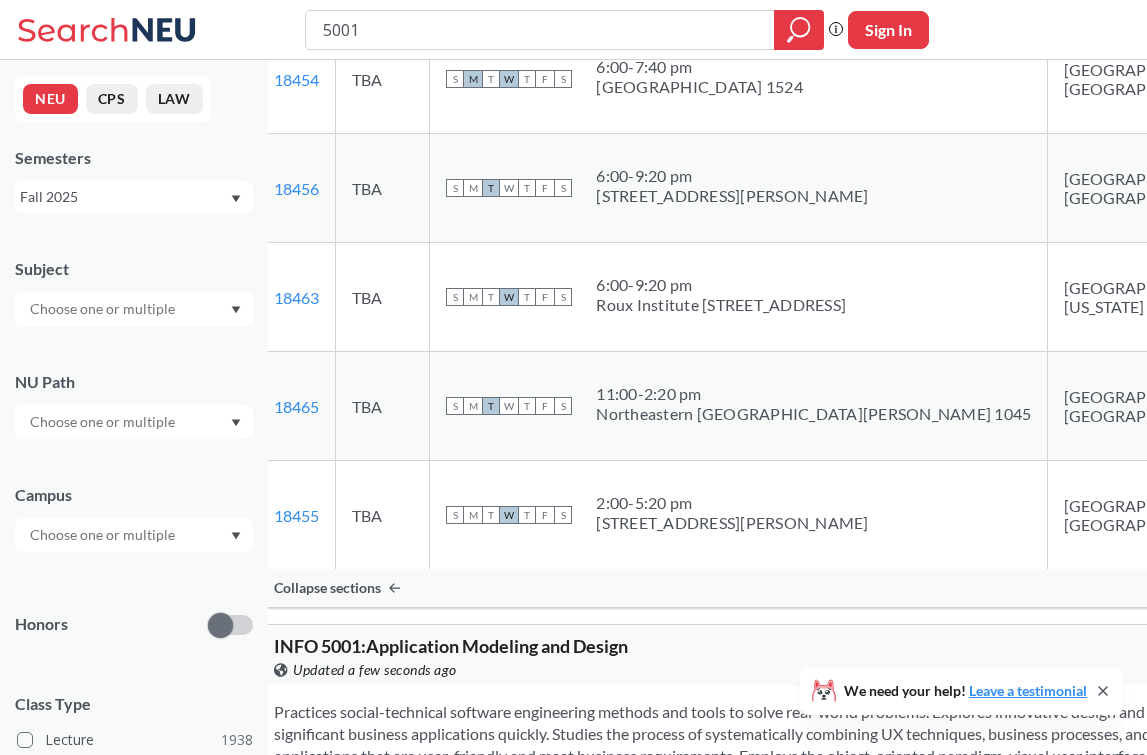 click on "Roux Institute [STREET_ADDRESS]" at bounding box center (721, 305) 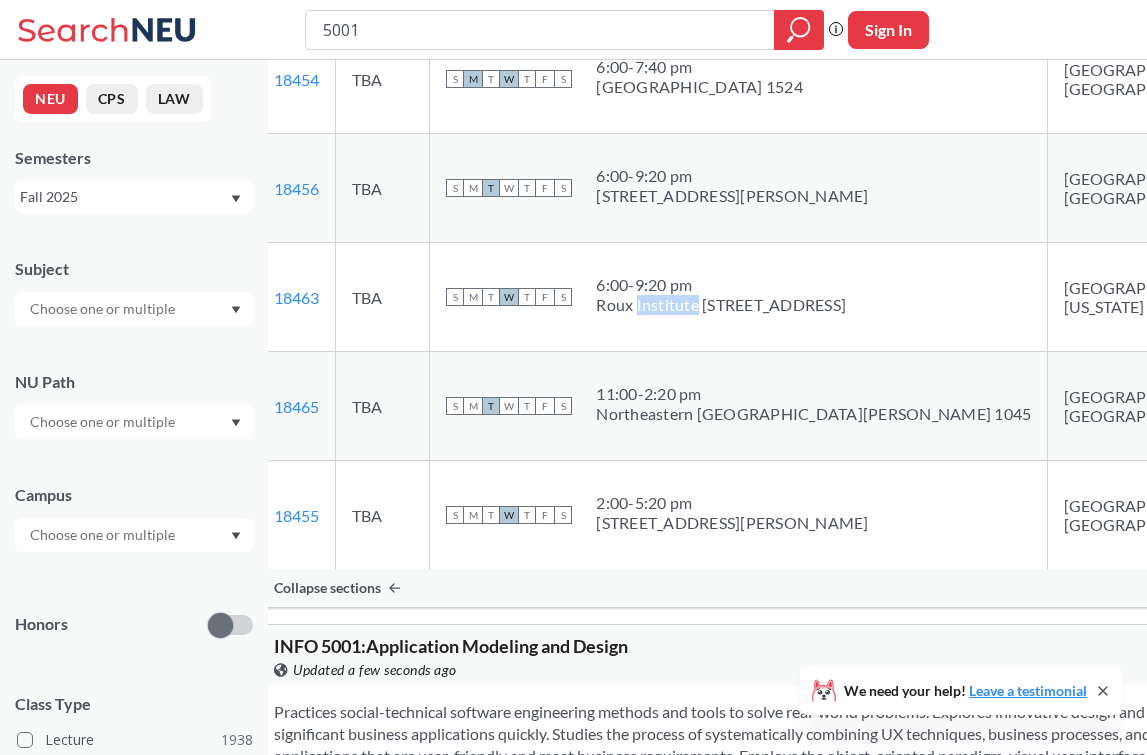 click on "Roux Institute [STREET_ADDRESS]" at bounding box center (721, 305) 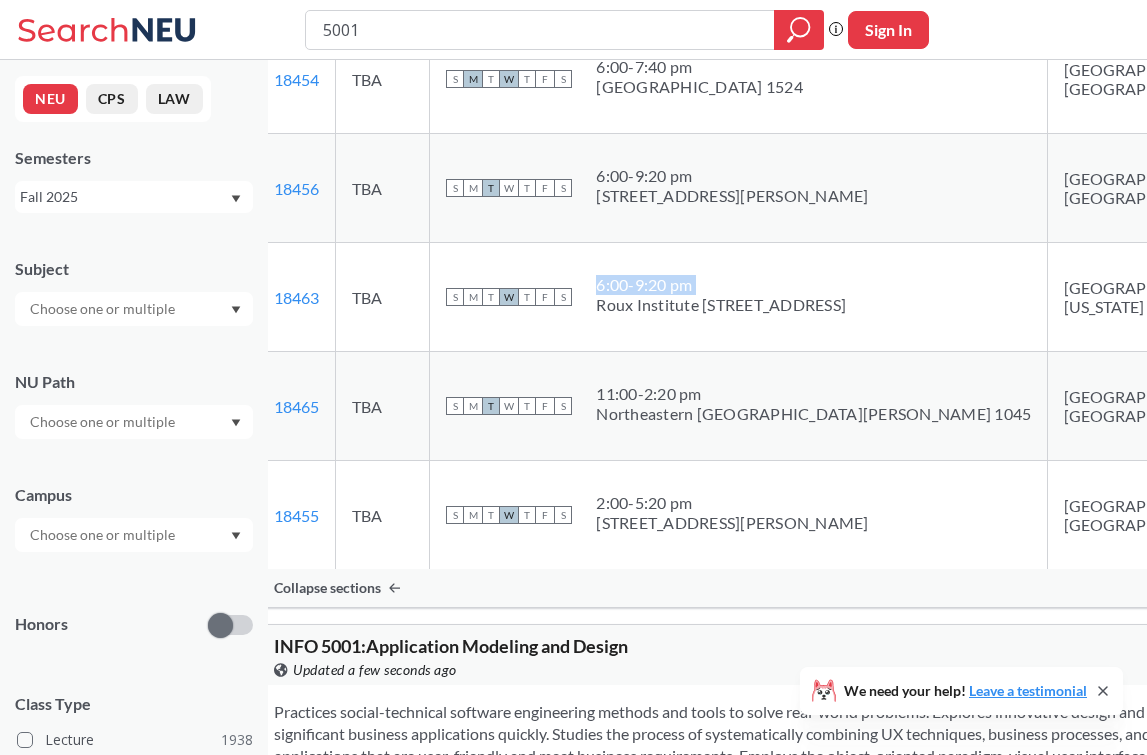 click on "Roux Institute [STREET_ADDRESS]" at bounding box center (721, 305) 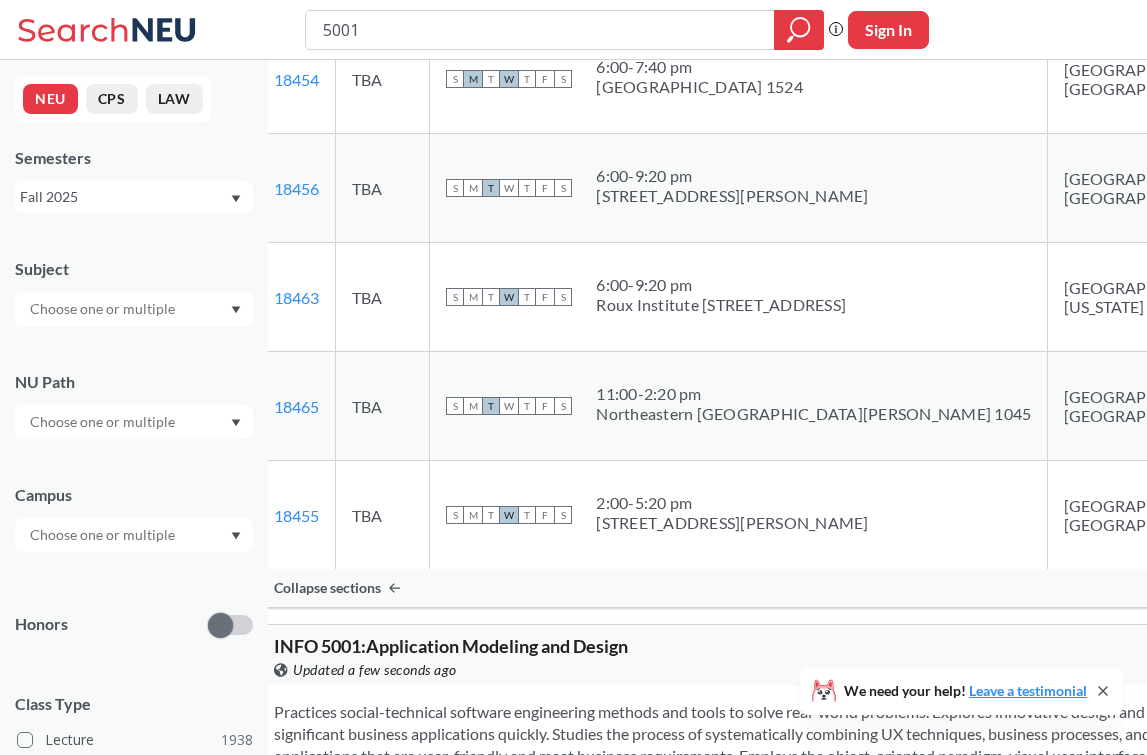click on "Roux Institute [STREET_ADDRESS]" at bounding box center (721, 305) 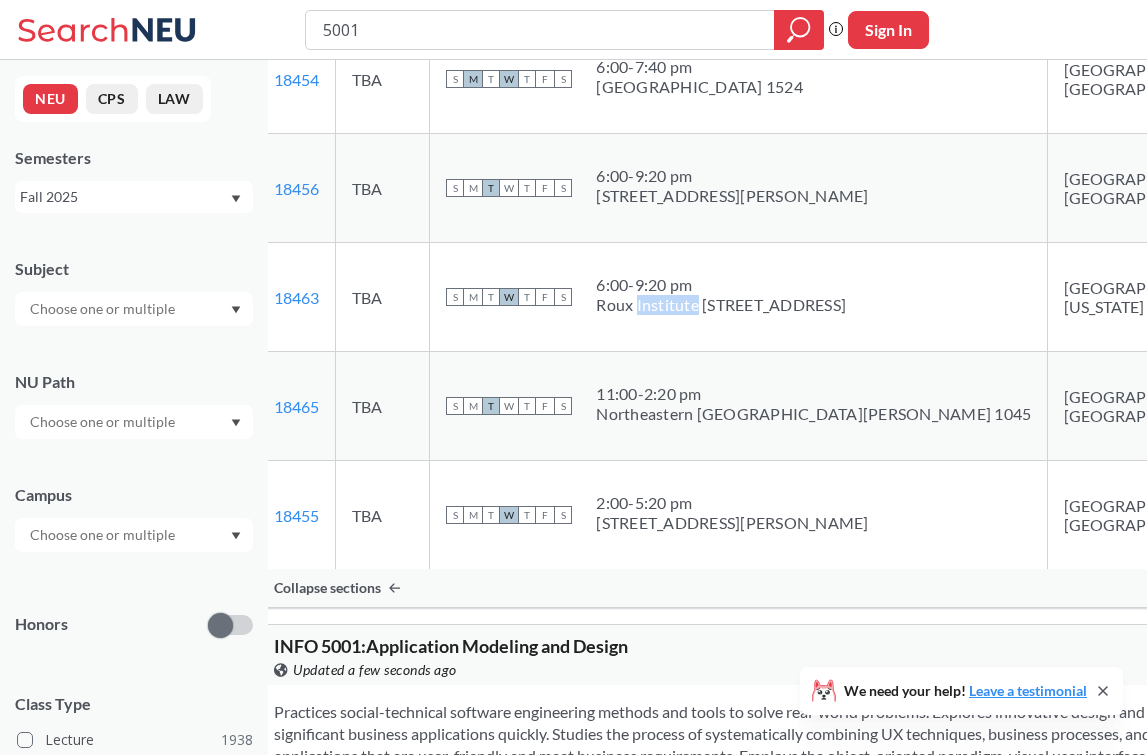 click on "Roux Institute [STREET_ADDRESS]" at bounding box center [721, 305] 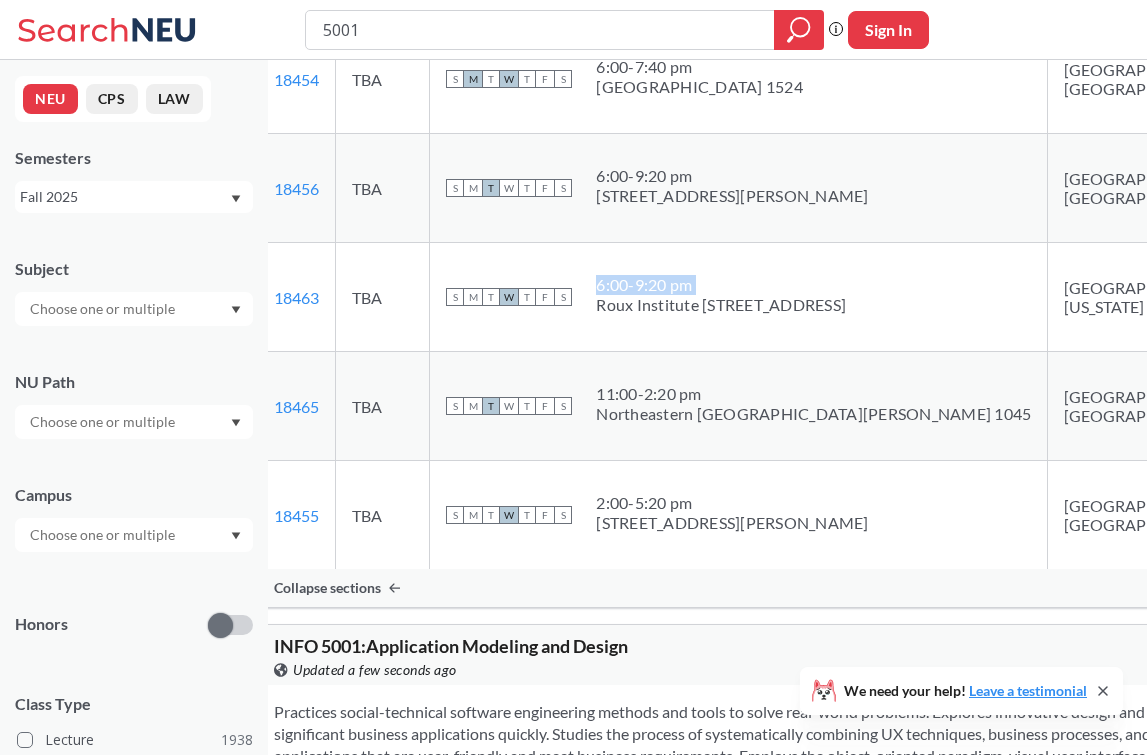click on "Roux Institute [STREET_ADDRESS]" at bounding box center [721, 305] 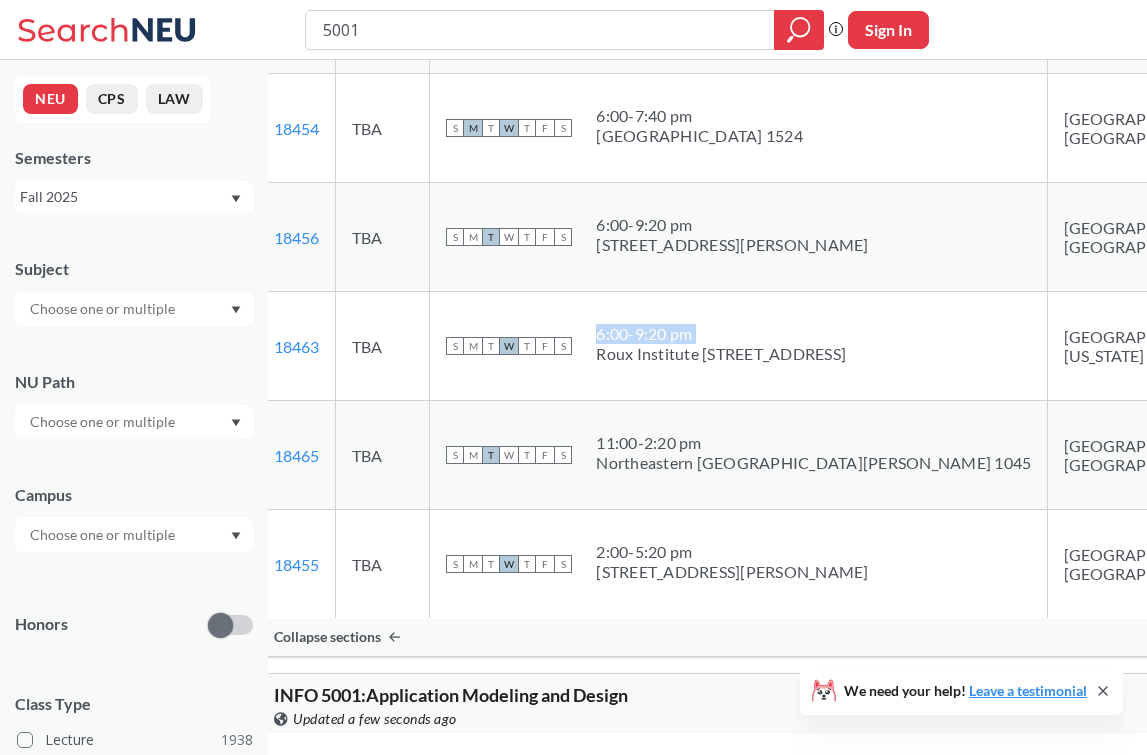 scroll, scrollTop: 1773, scrollLeft: 0, axis: vertical 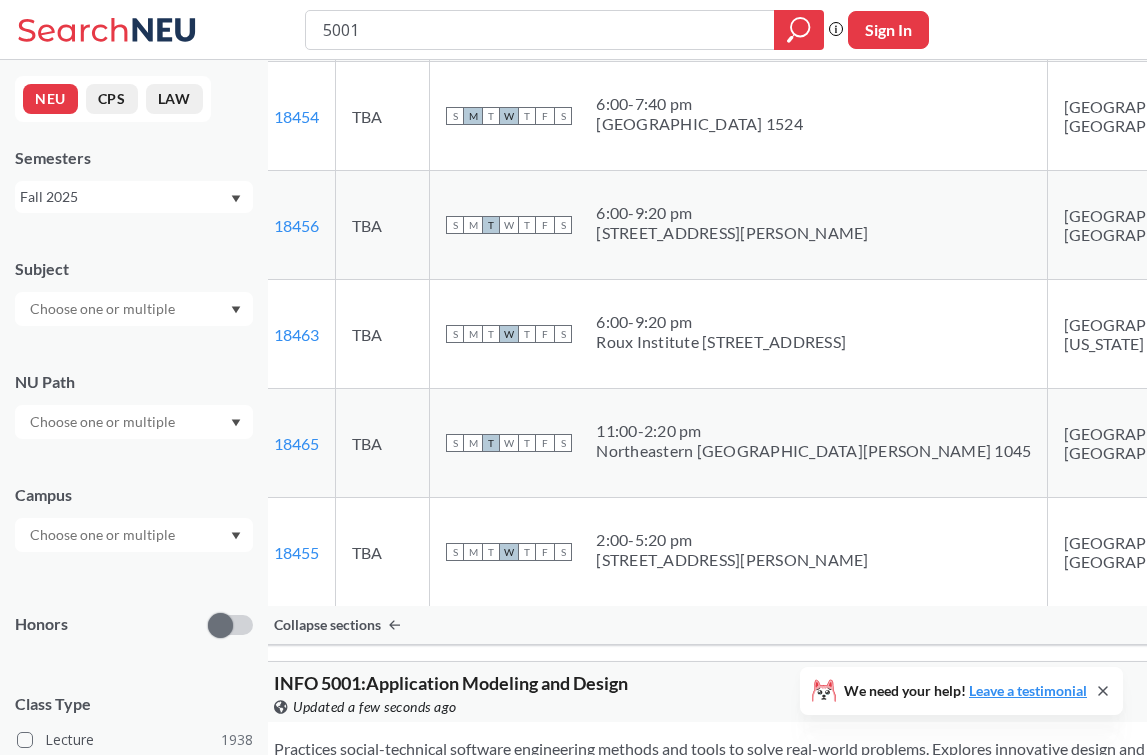 click on "6:00 - 9:20 pm" at bounding box center (721, 322) 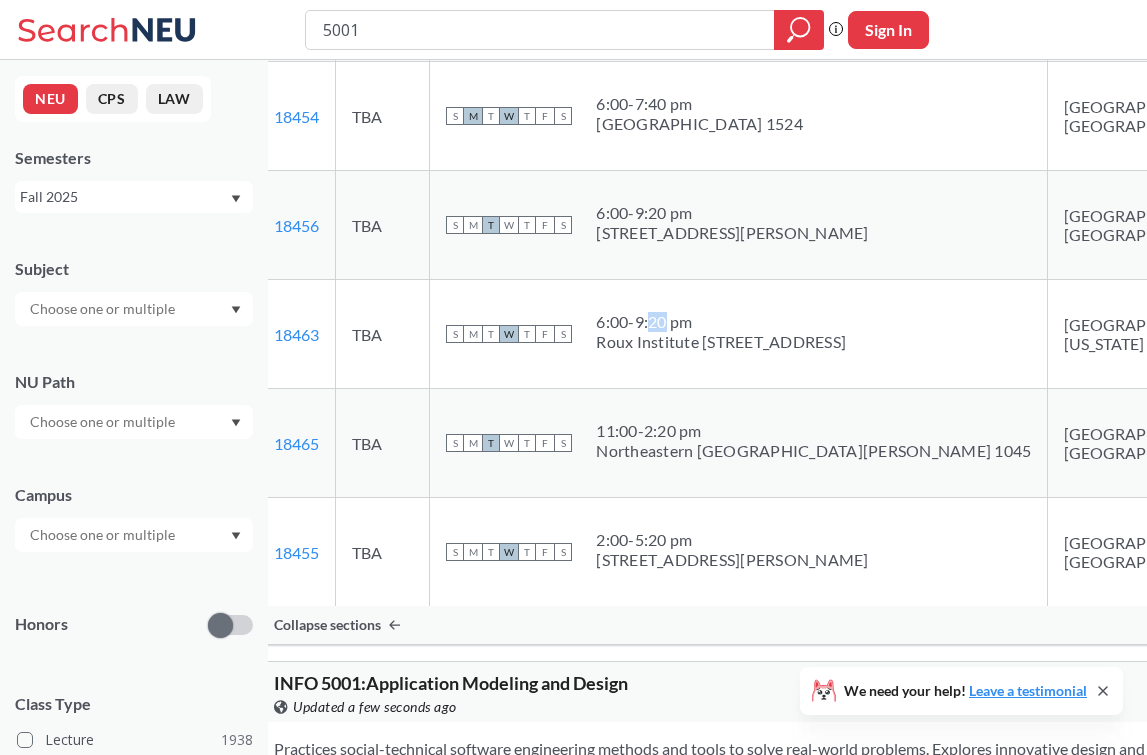 click on "6:00 - 9:20 pm" at bounding box center (721, 322) 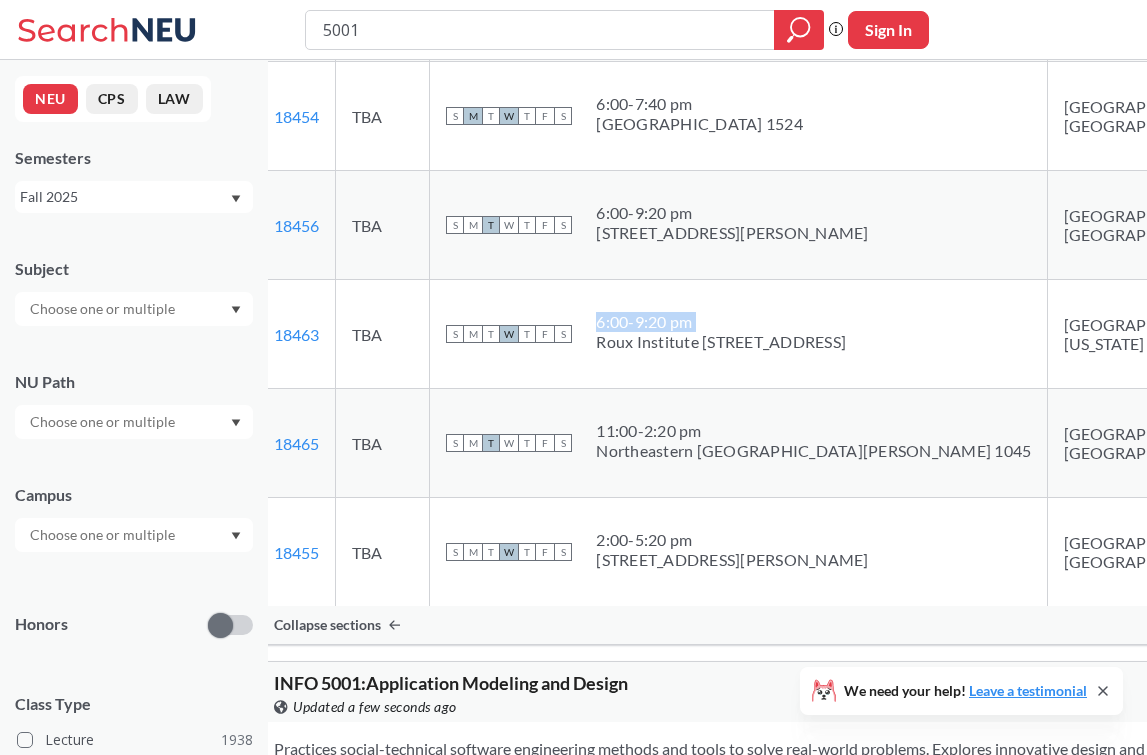 click on "6:00 - 9:20 pm" at bounding box center [721, 322] 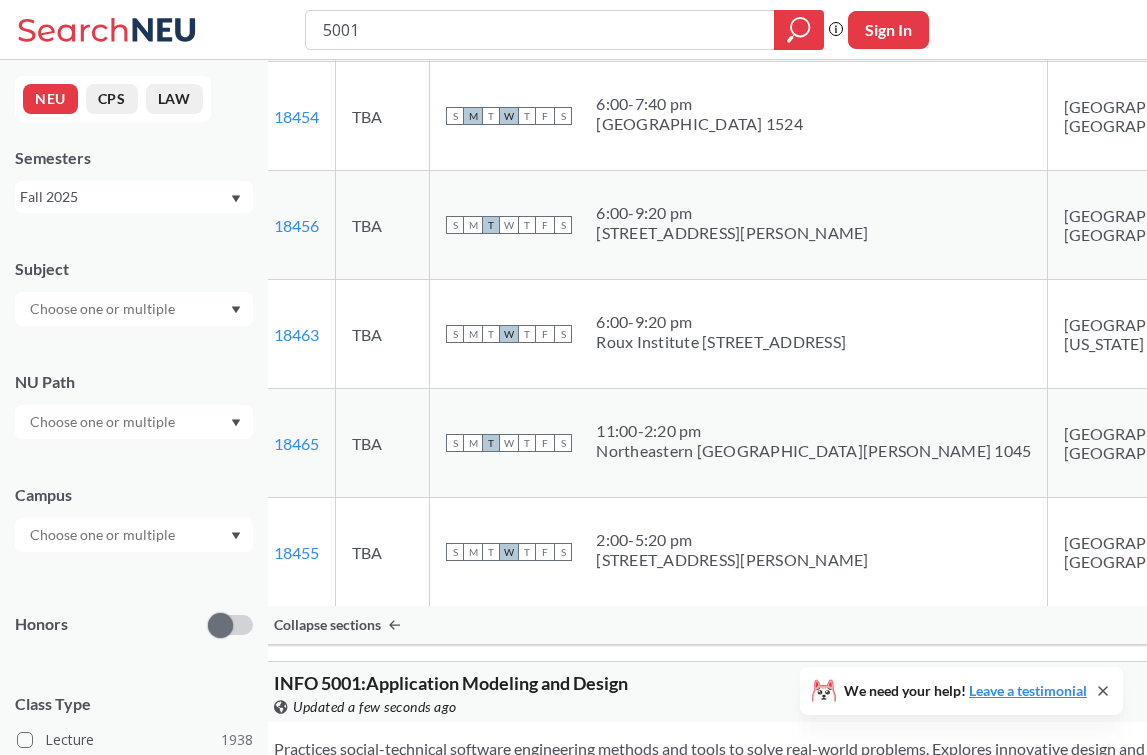 click on "Roux Institute [STREET_ADDRESS]" at bounding box center (721, 342) 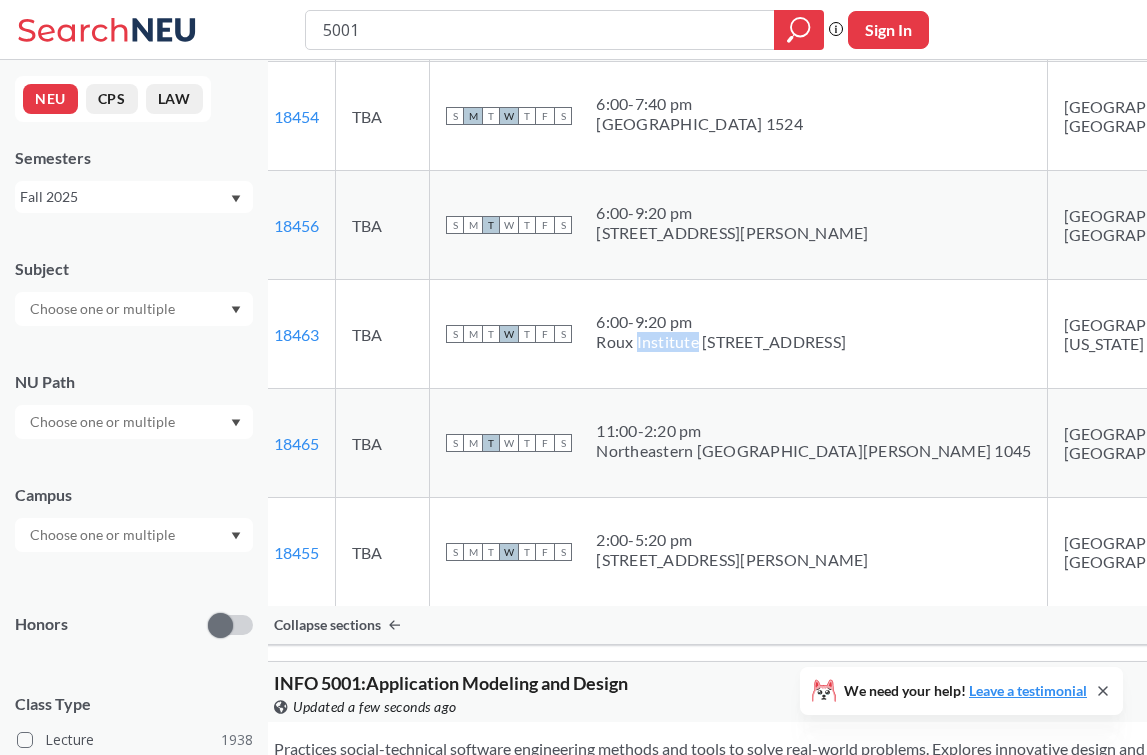 click on "Roux Institute [STREET_ADDRESS]" at bounding box center [721, 342] 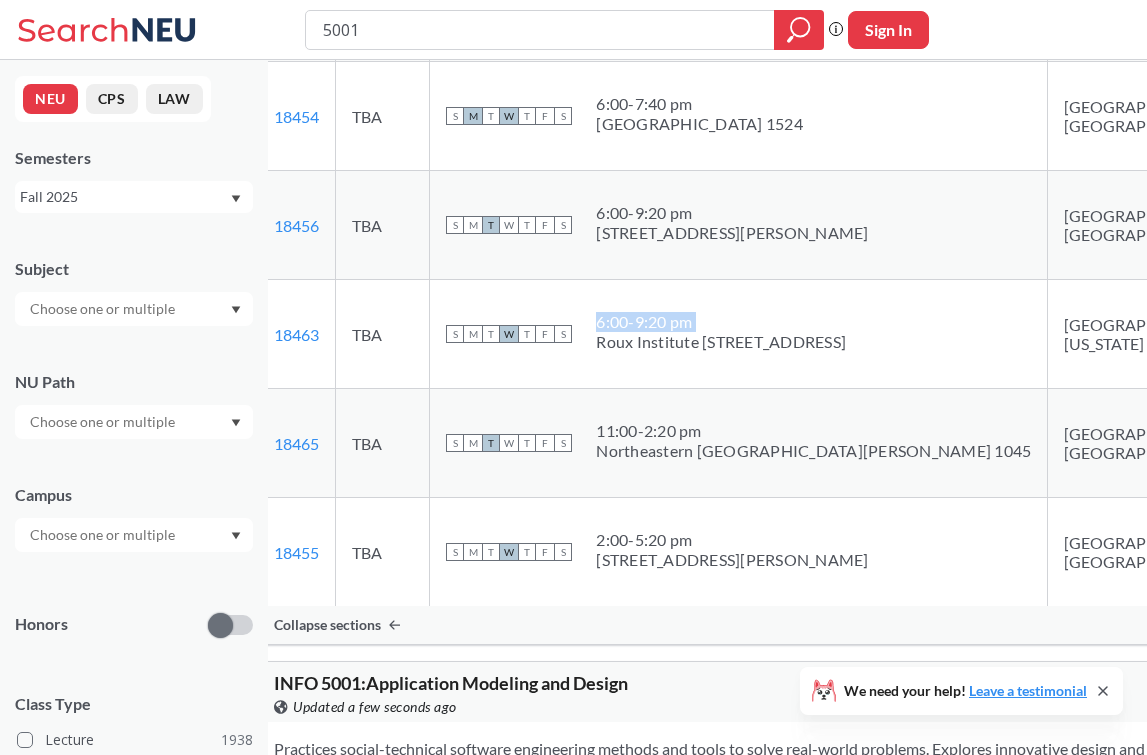 click on "Roux Institute [STREET_ADDRESS]" at bounding box center [721, 342] 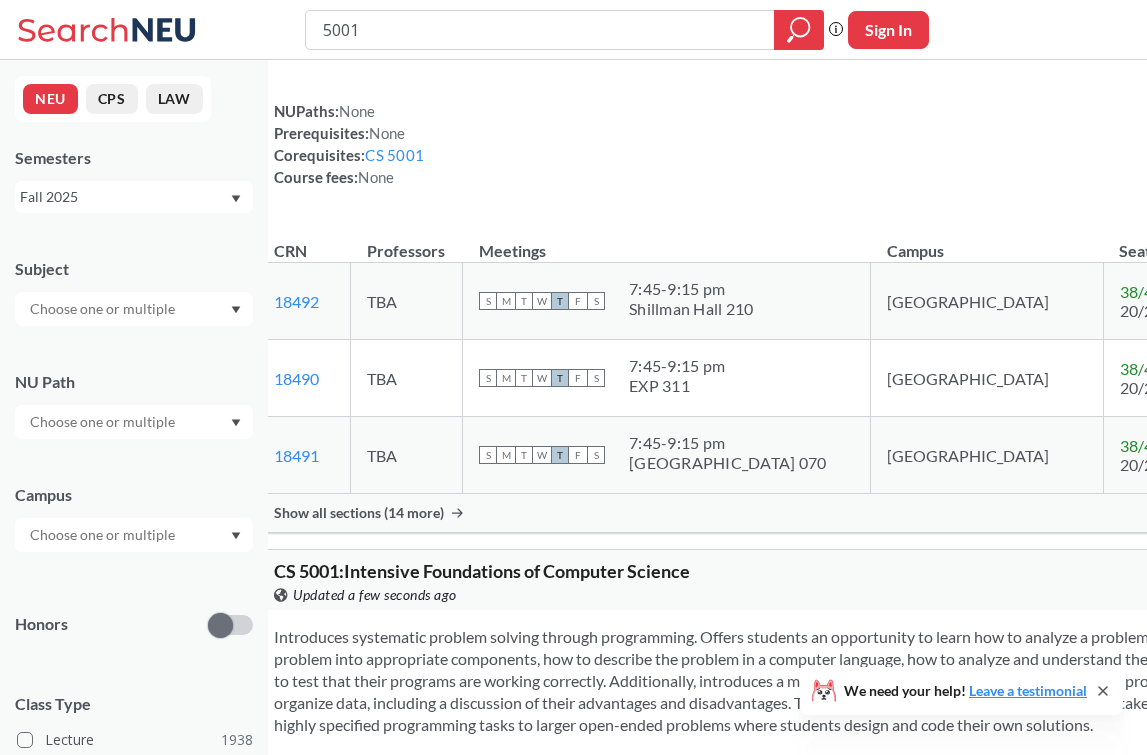 scroll, scrollTop: 0, scrollLeft: 0, axis: both 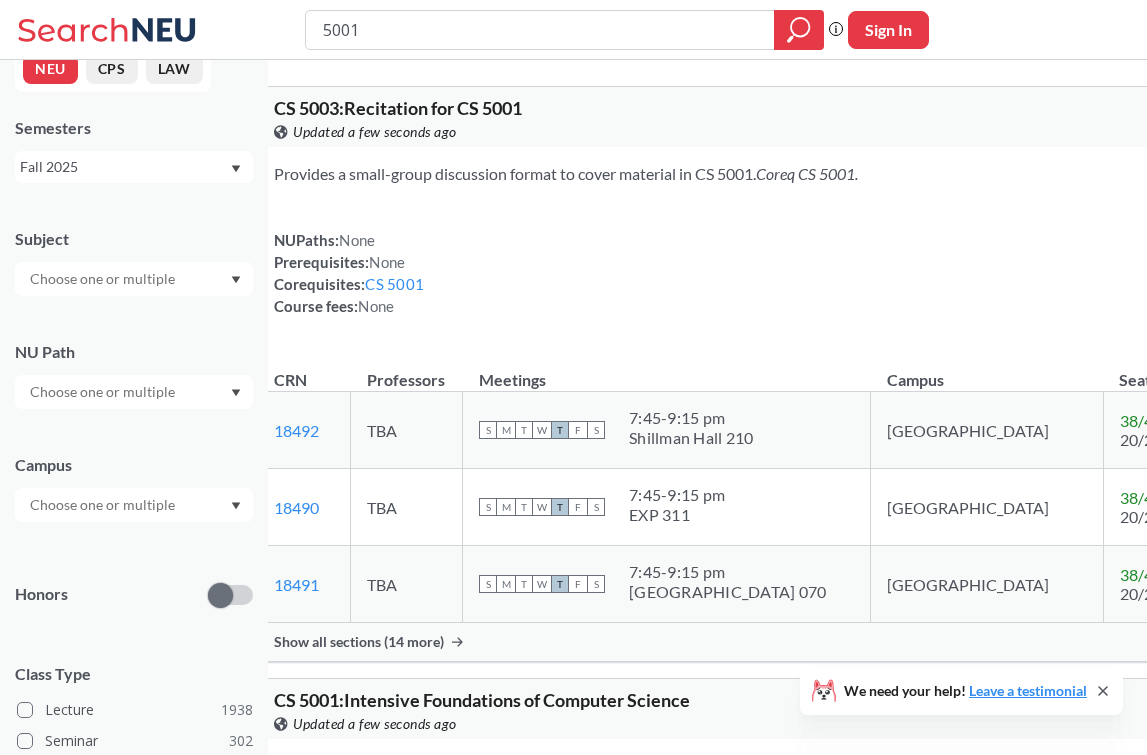 click at bounding box center (134, 279) 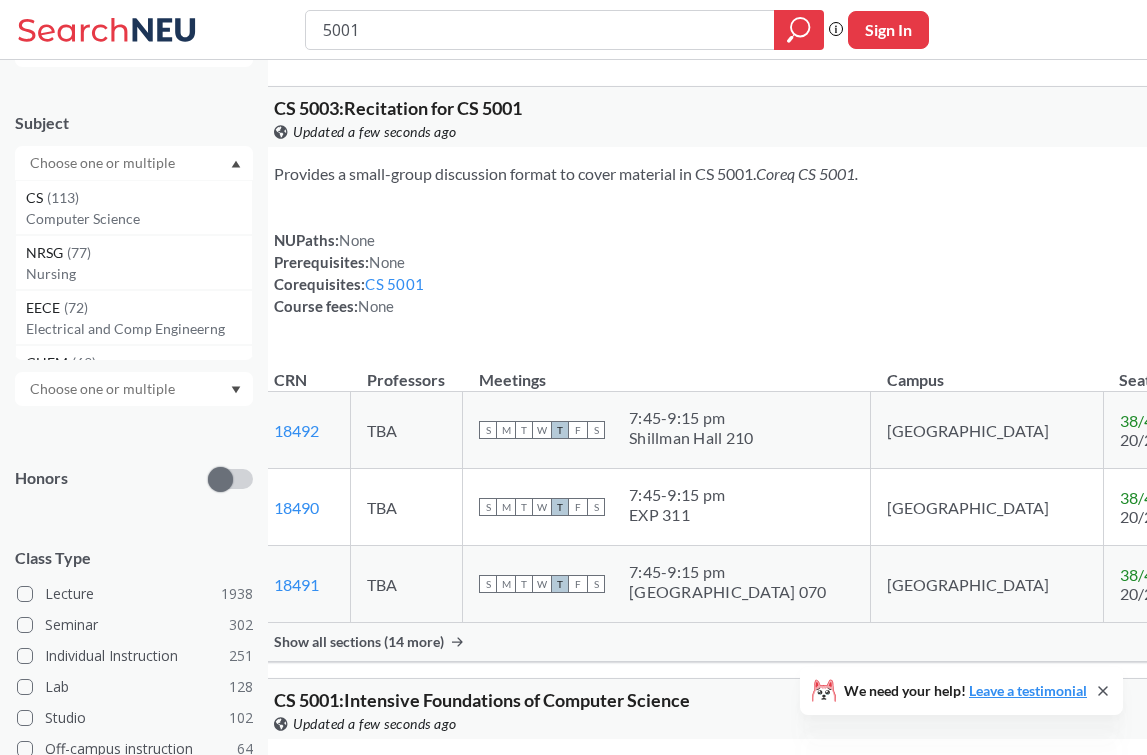 scroll, scrollTop: 182, scrollLeft: 0, axis: vertical 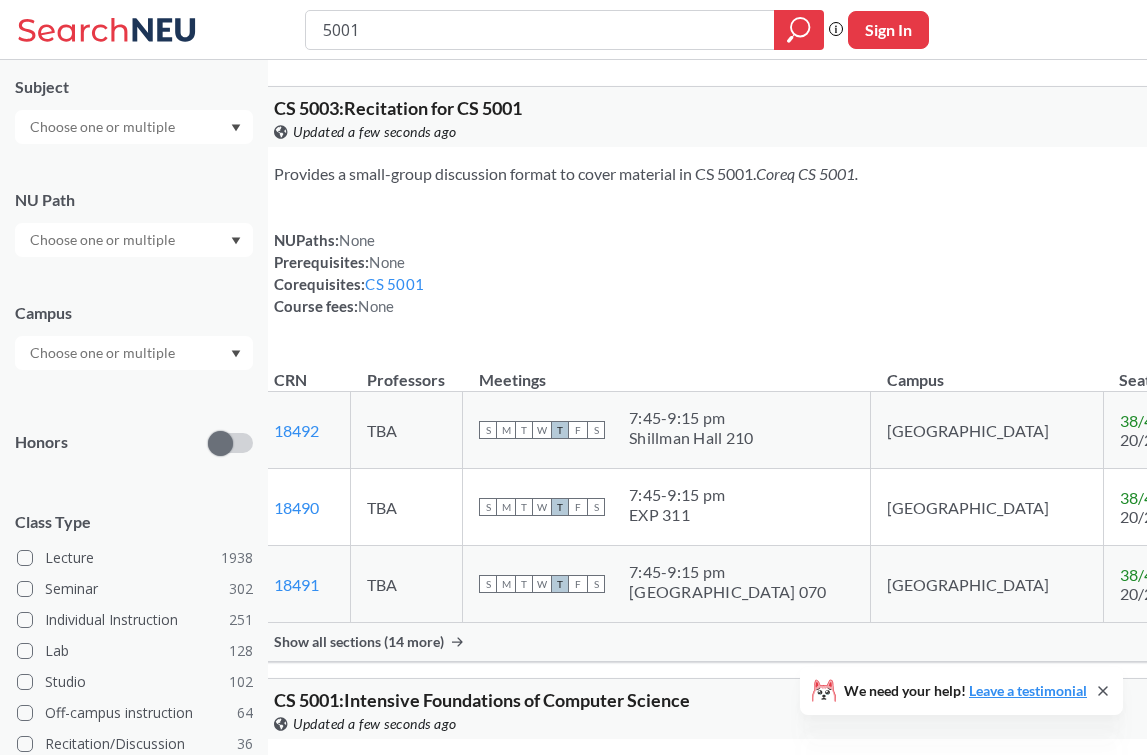 click on "Subject" at bounding box center (134, 87) 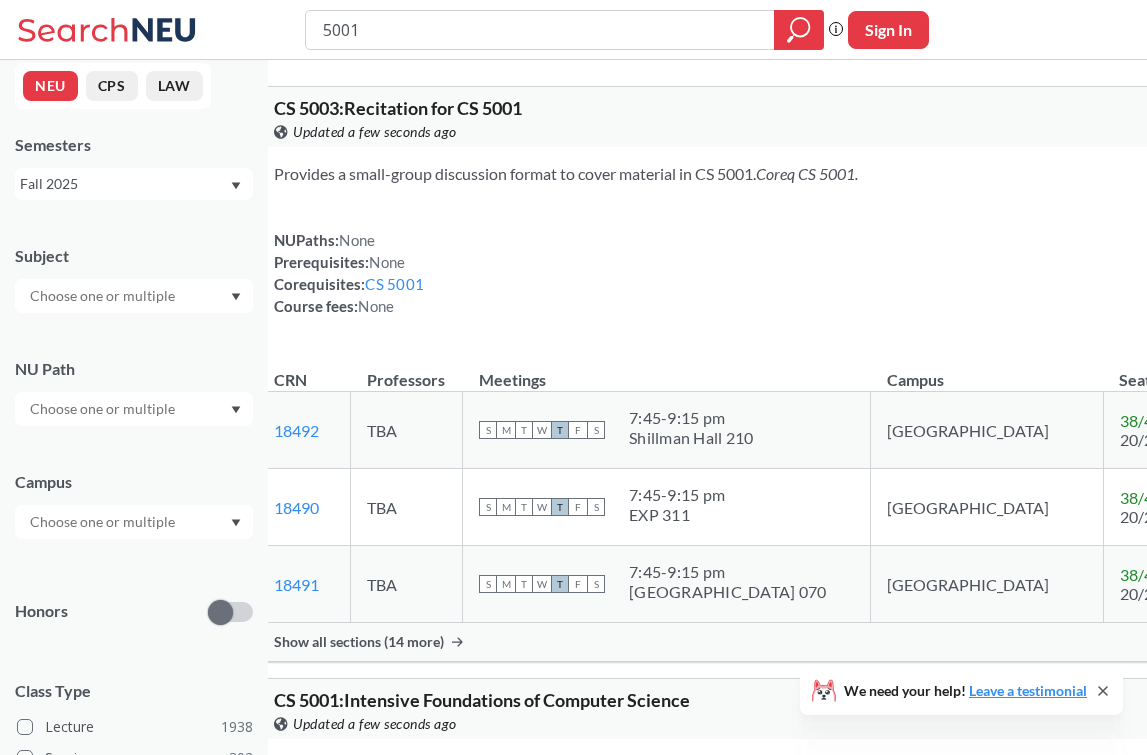 scroll, scrollTop: 0, scrollLeft: 0, axis: both 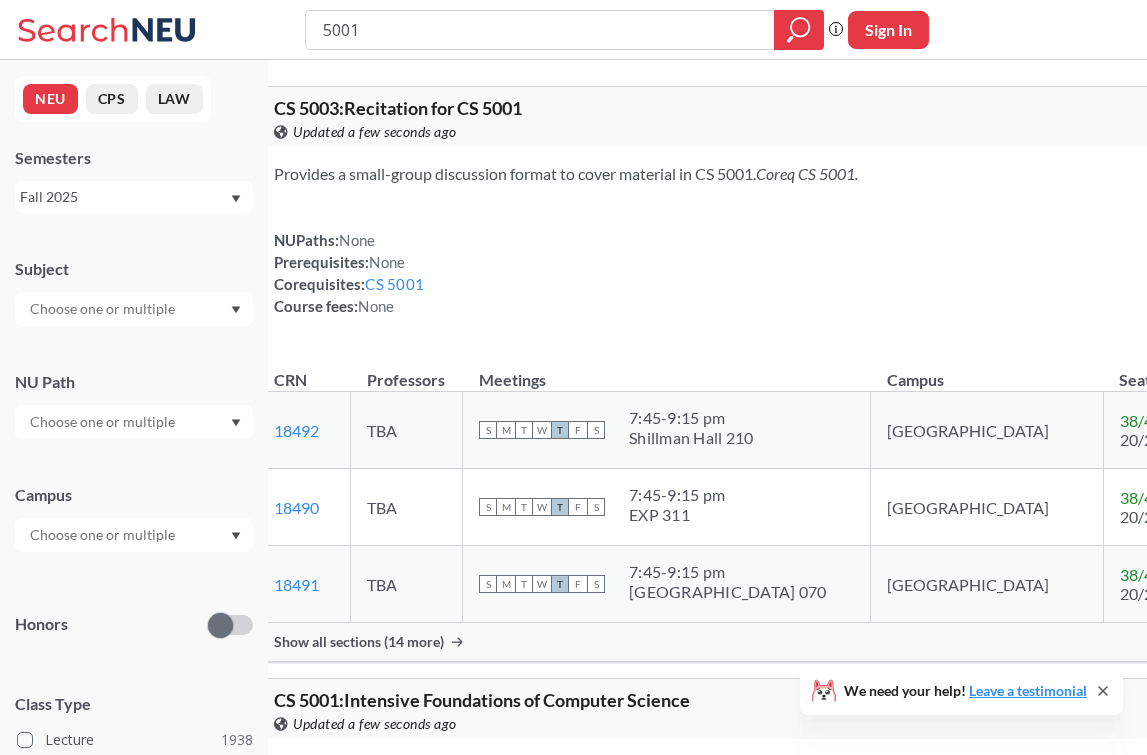click on "CS   5003 :  Recitation for CS 5001 View this course on Banner. Updated a few seconds ago 0 CREDITS
Provides a small-group discussion format to cover material in CS 5001.  Coreq CS 5001.
NUPaths:  None Prerequisites:  None Corequisites:  CS 5001 Course fees:  None View more info for this class CRN  Professors   Meetings   Campus   Seats   Notifications  18492 View this section on Banner. TBA S M T W T F S 7:45 - 9:15 pm [GEOGRAPHIC_DATA] 210 Boston 38 / 40 20/20 Waitlist Seats There are still seats remaining for this section 18490 View this section on Banner. TBA S M T W T F S 7:45 - 9:15 pm EXP 311 Boston 38 / 40 20/20 Waitlist Seats There are still seats remaining for this section 18491 View this section on Banner. TBA S M T W T F S 7:45 - 9:15 pm [GEOGRAPHIC_DATA] 070 [GEOGRAPHIC_DATA] 38 / 40 20/20 Waitlist Seats There are still seats remaining for this section Show all sections (14 more) CS   5001 :  Intensive Foundations of Computer Science View this course on Banner. Updated a few seconds ago 4 CREDITS NUPaths:" at bounding box center (841, 3563) 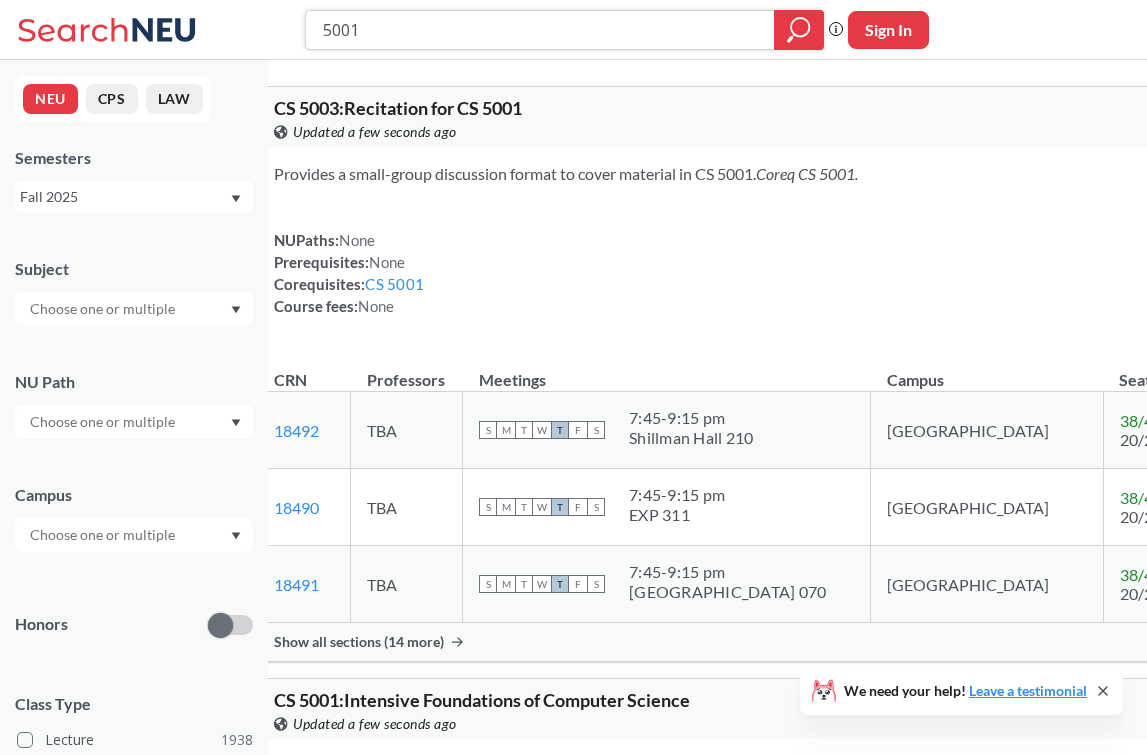 click on "5001" at bounding box center (540, 30) 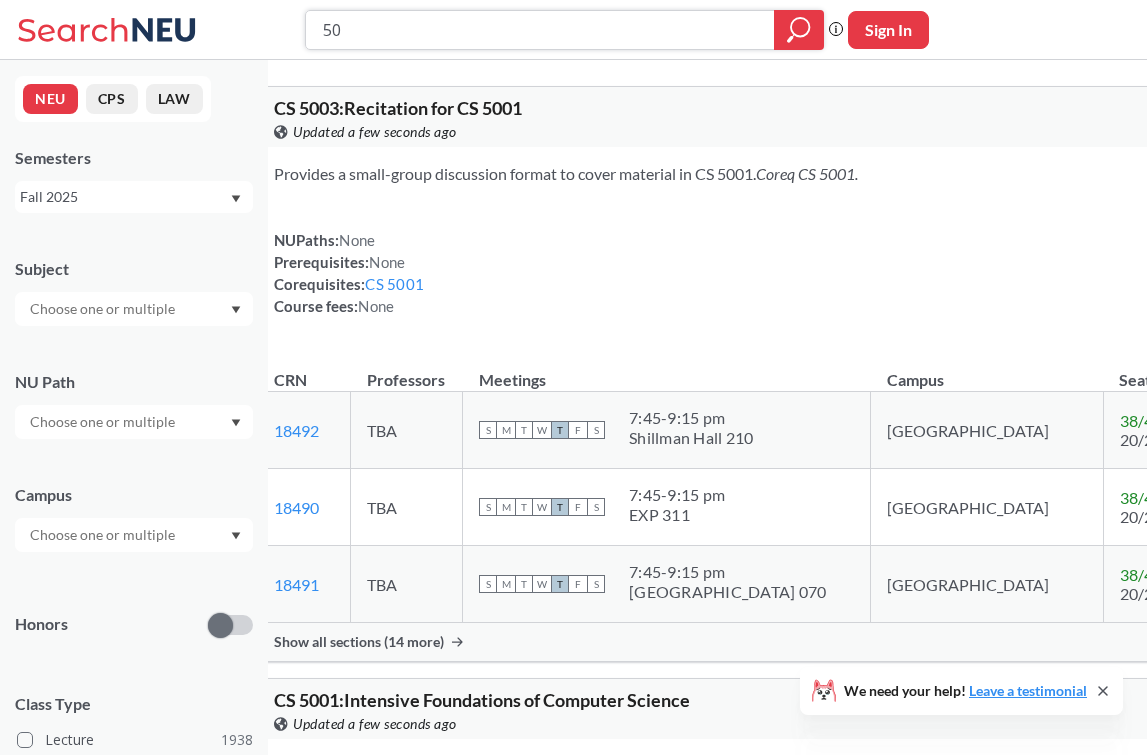 type on "5" 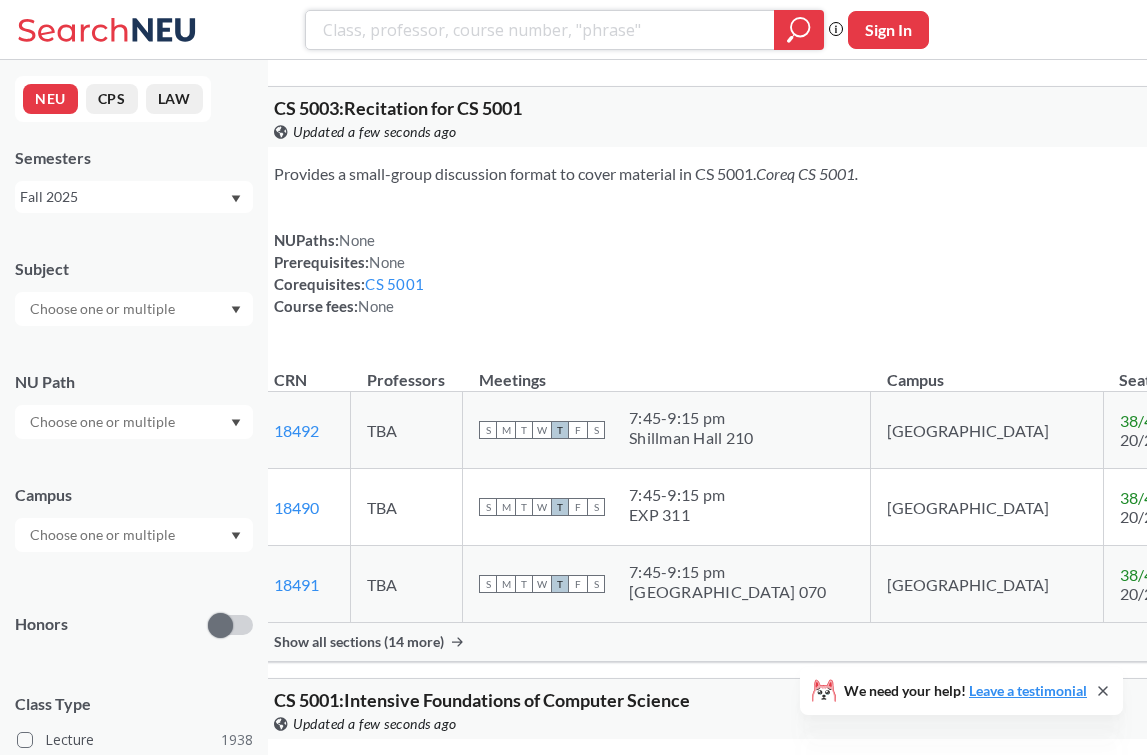 type 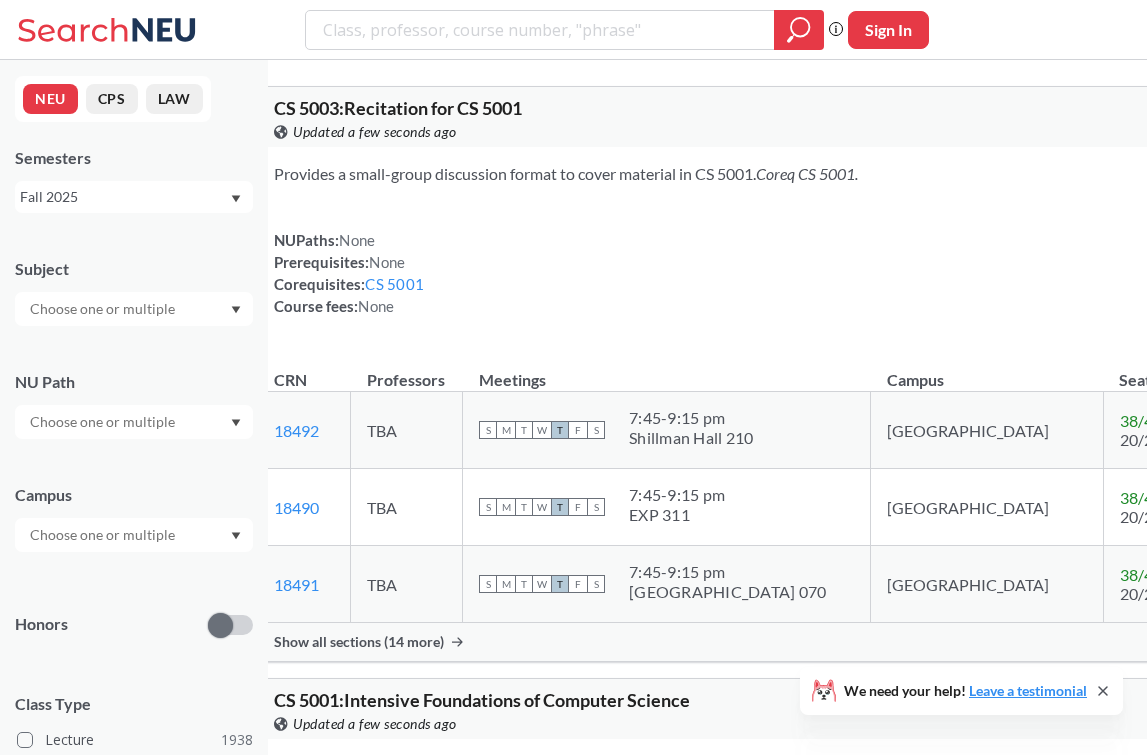 click on "NUPaths:  None Prerequisites:  None Corequisites:  CS 5001 Course fees:  None View more info for this class" at bounding box center [841, 273] 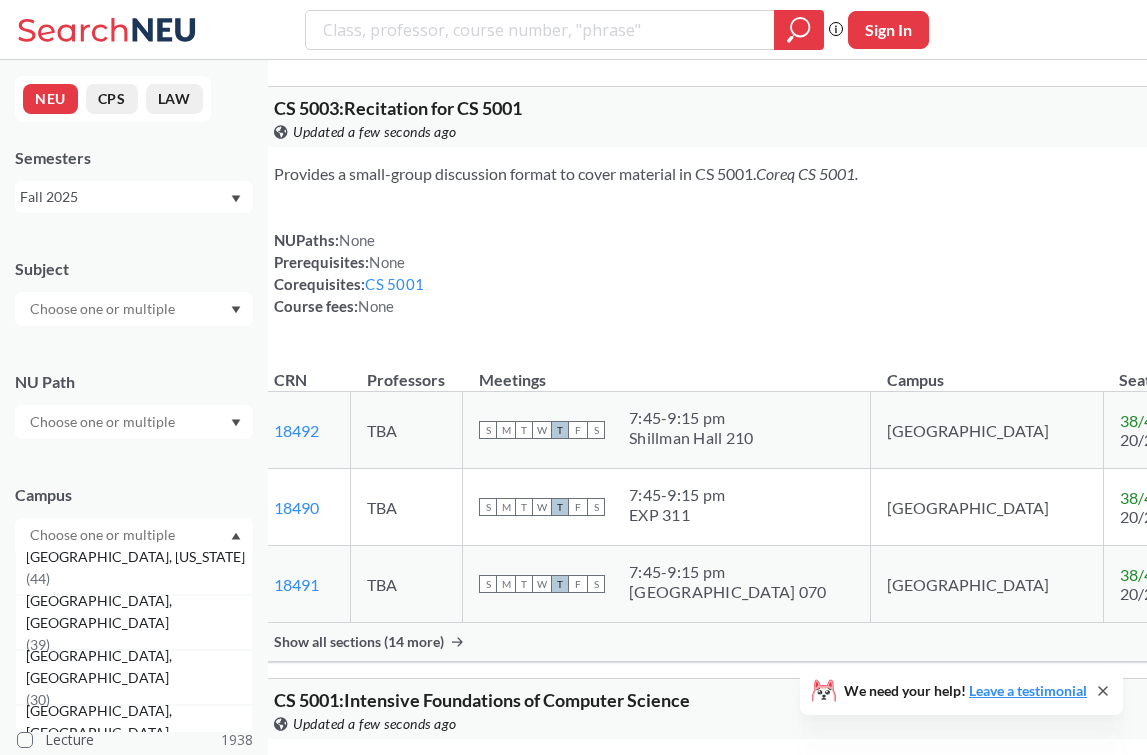 scroll, scrollTop: 329, scrollLeft: 0, axis: vertical 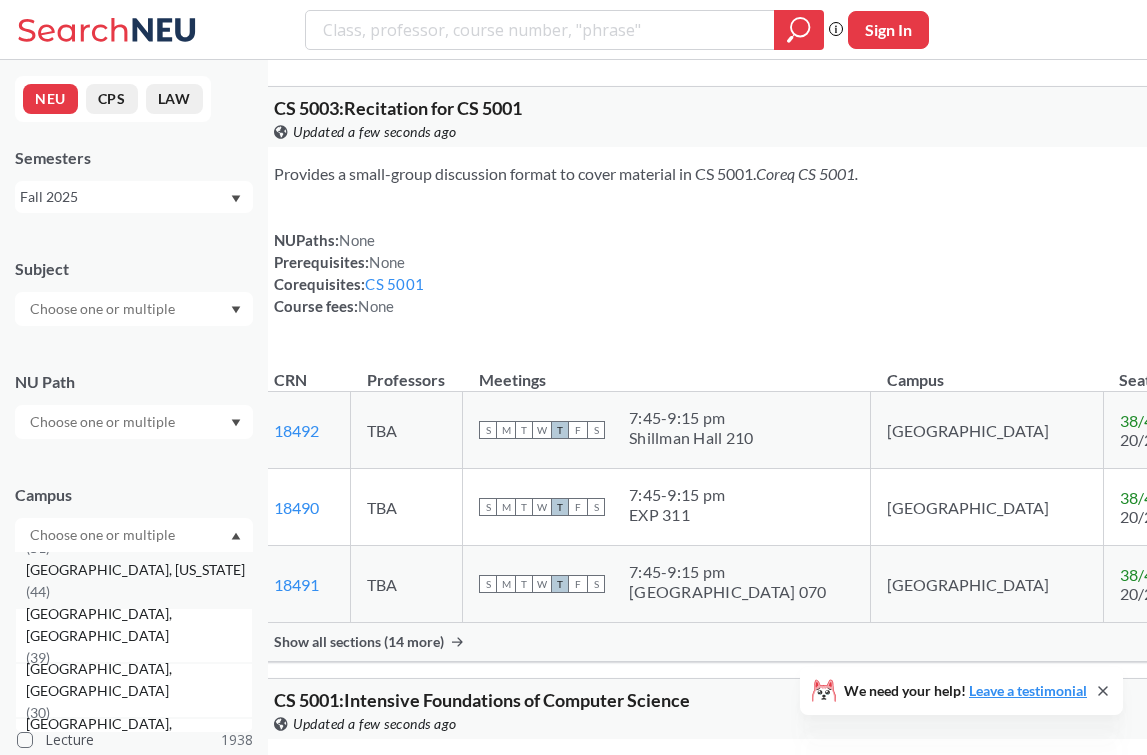 click on "[GEOGRAPHIC_DATA], [US_STATE] ( 44 )" at bounding box center (134, 580) 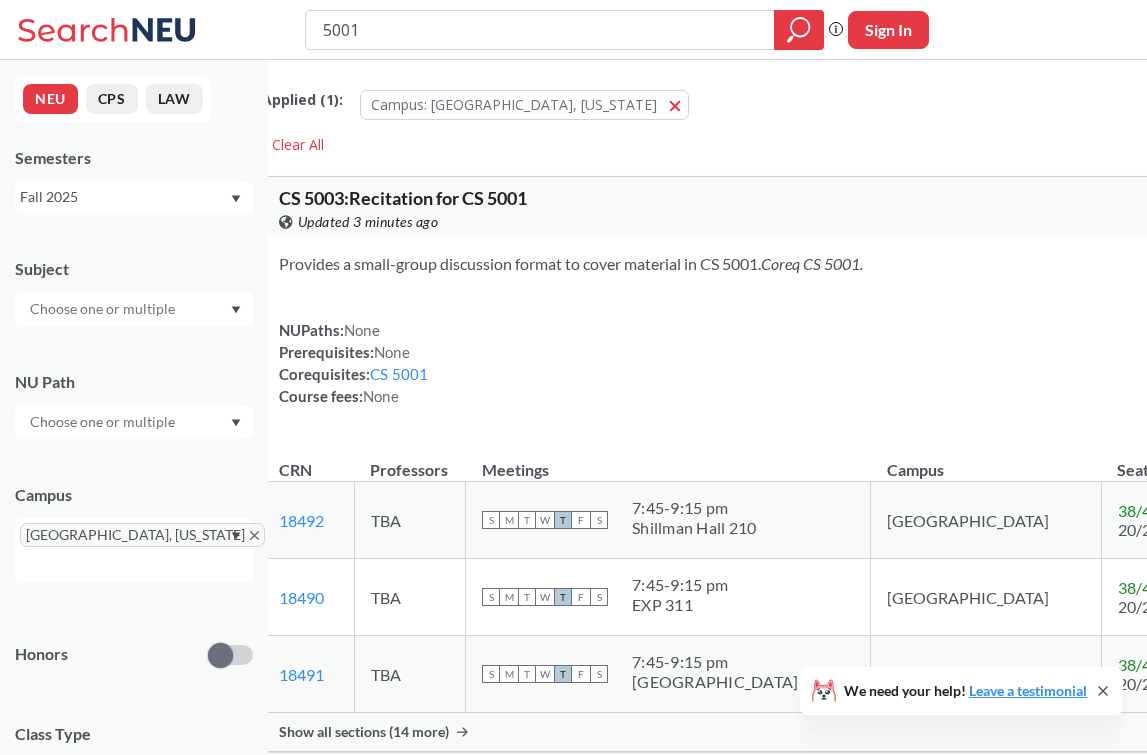 click on "Subject [GEOGRAPHIC_DATA] [GEOGRAPHIC_DATA], [US_STATE] Honors Class Type Lecture 36 Lab 3 Recitation/Discussion 3 Seminar 2 Course ID Range 1000 2000 3000 4000 5000 6000 7000 8000" at bounding box center [134, 644] 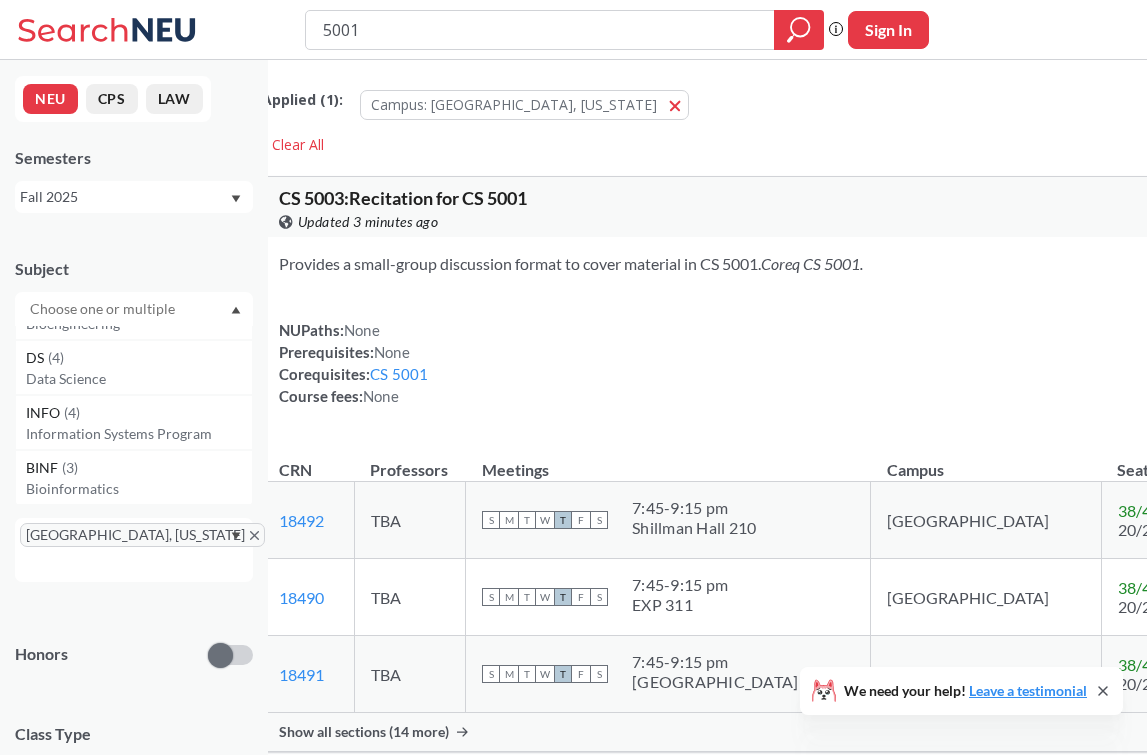 scroll, scrollTop: 166, scrollLeft: 0, axis: vertical 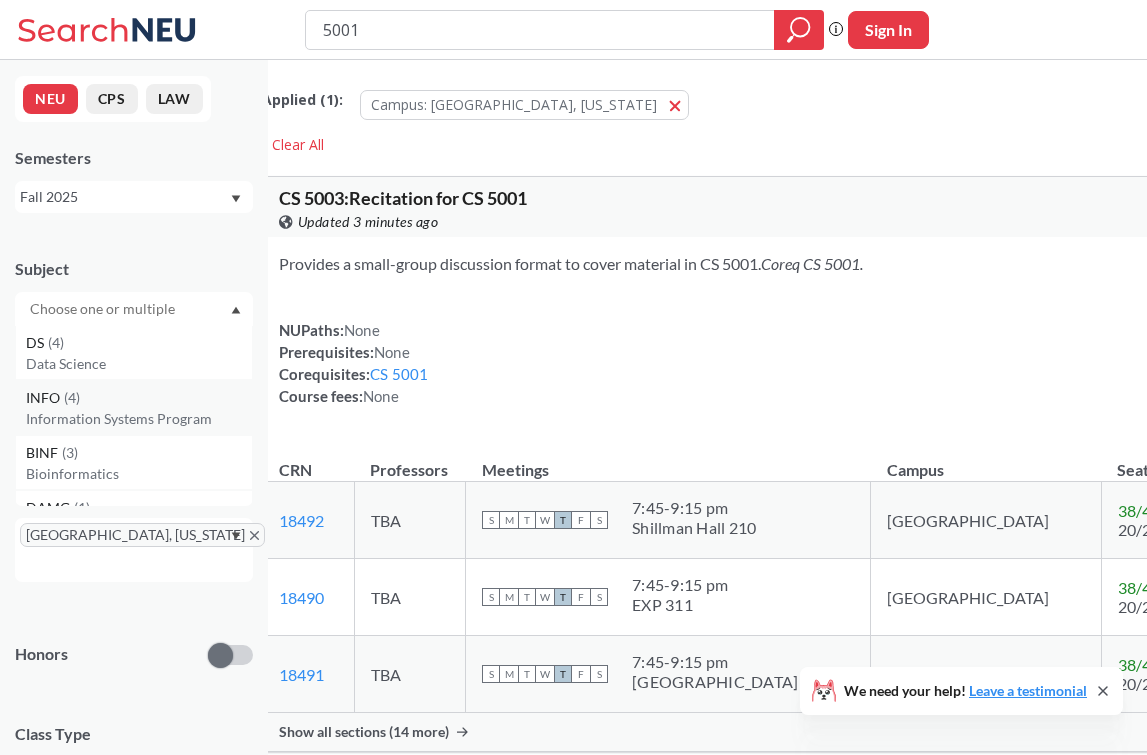 click on "INFO ( 4 )" at bounding box center (139, 398) 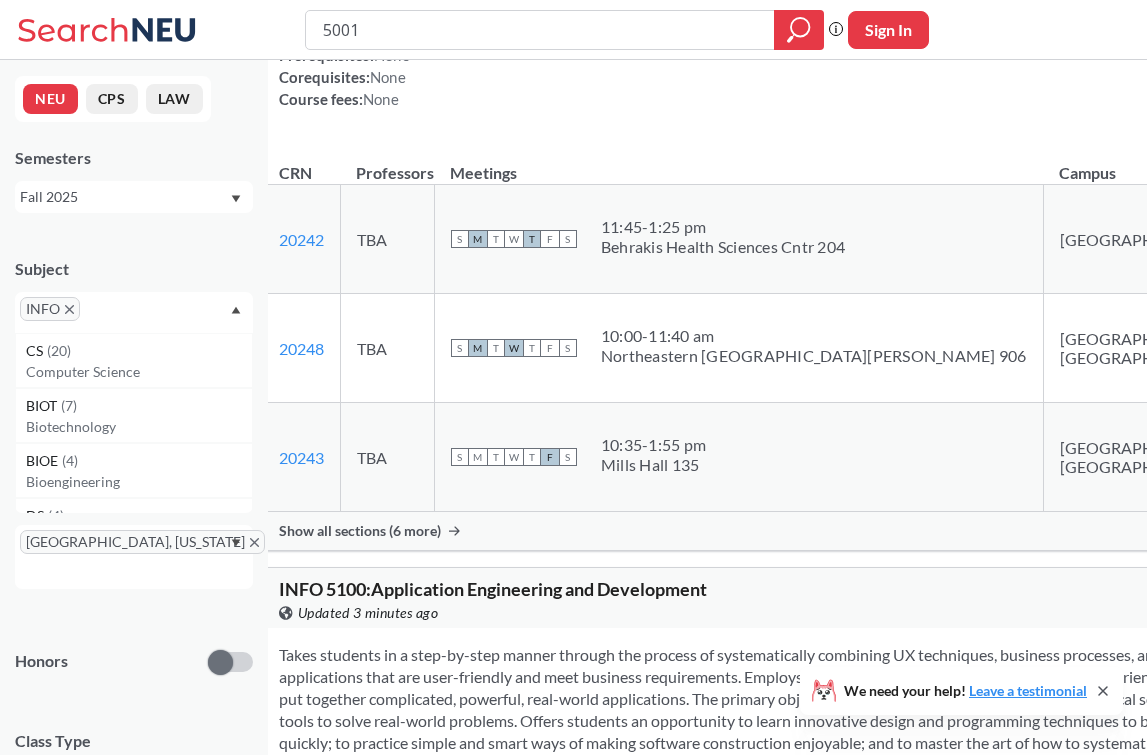 scroll, scrollTop: 422, scrollLeft: 0, axis: vertical 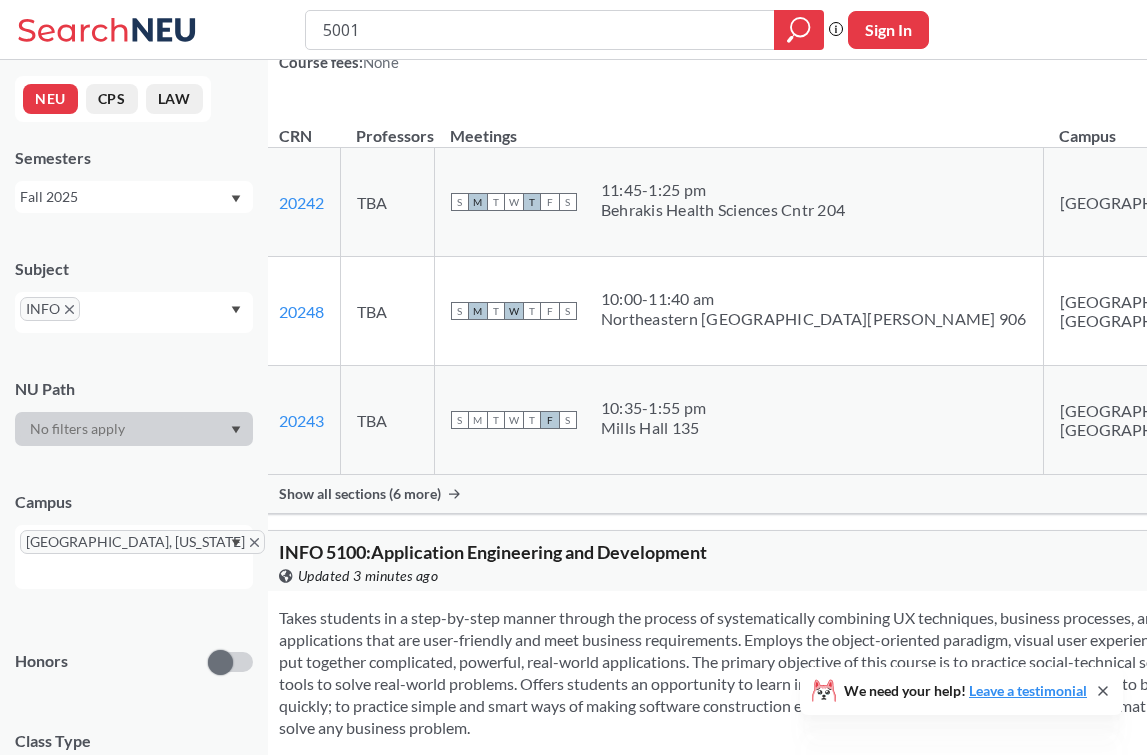 click on "Show all sections (6 more)" at bounding box center [841, 494] 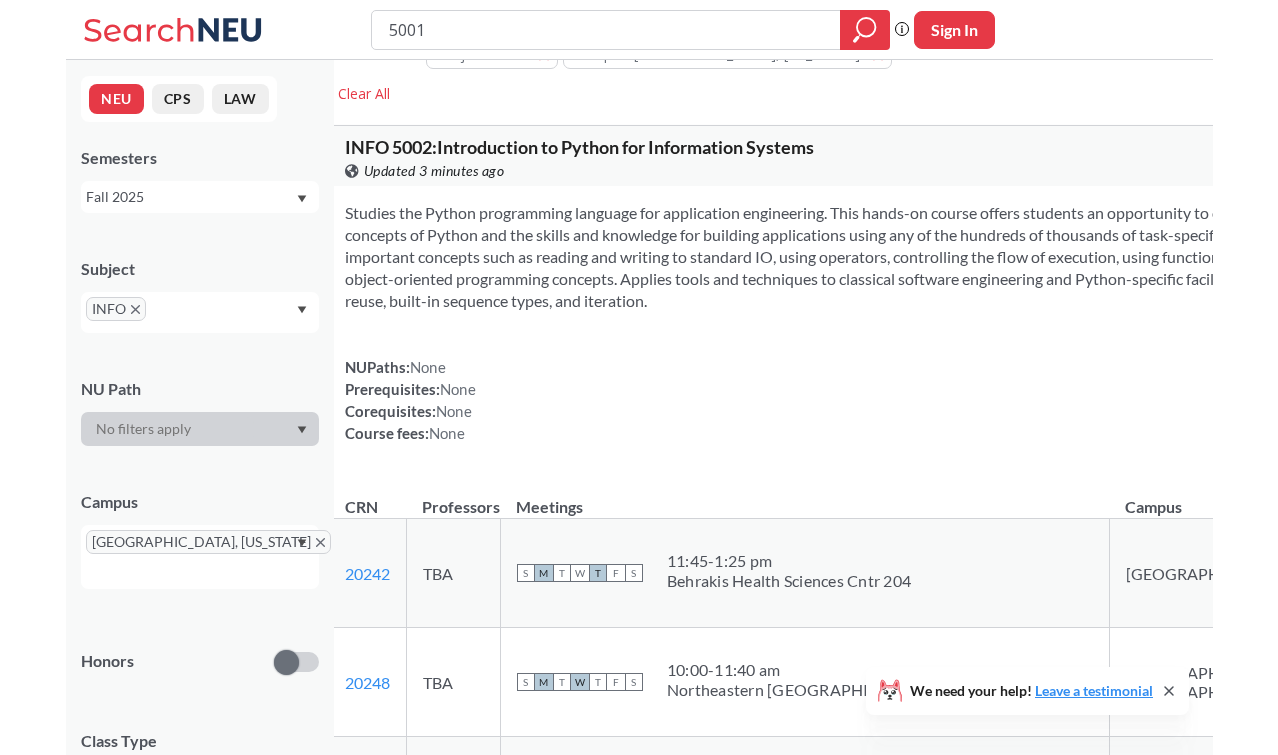 scroll, scrollTop: 0, scrollLeft: 0, axis: both 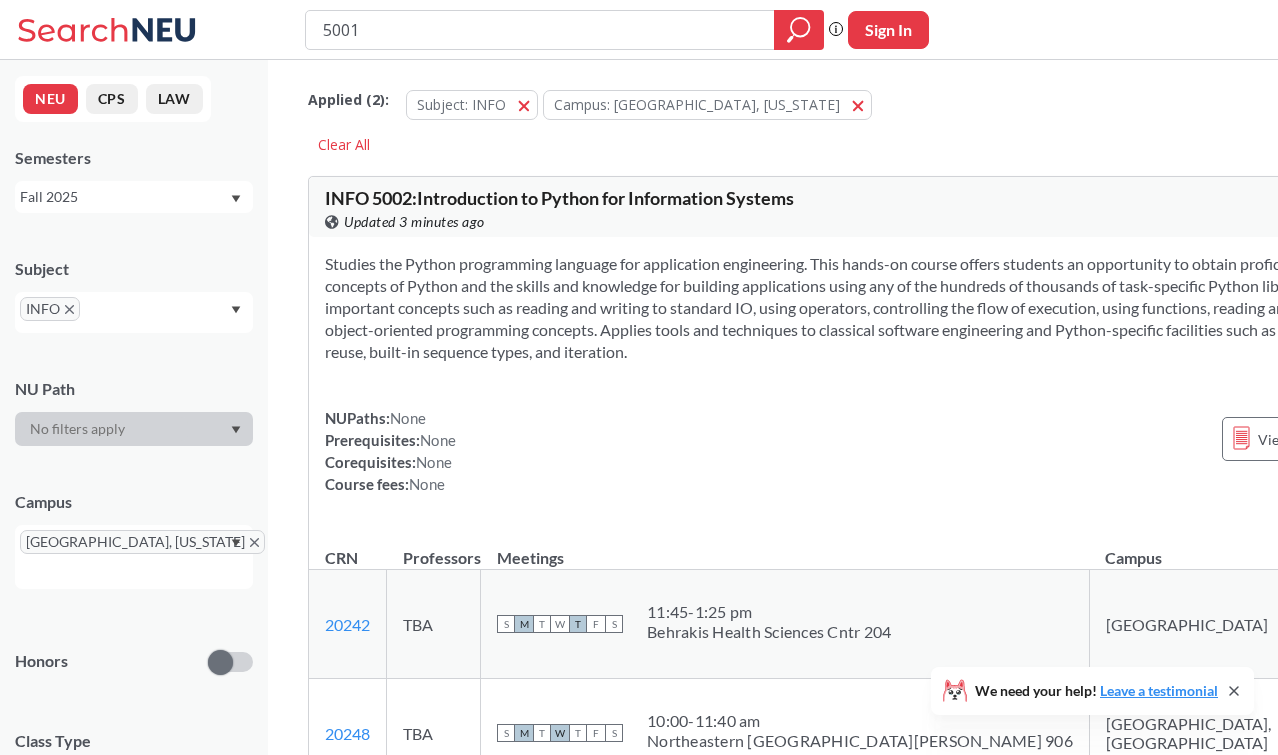 click on "Studies the Python programming language for application engineering. This hands-on course offers students an opportunity to obtain proficiency in the core concepts of Python and the skills and knowledge for building applications using any of the hundreds of thousands of task-specific Python libraries. Covers the important concepts such as reading and writing to standard IO, using operators, controlling the flow of execution, using functions, reading and writing files, and basic object-oriented programming concepts. Applies tools and techniques to classical software engineering and Python-specific facilities such as code introspection, reuse, built-in sequence types, and iteration." at bounding box center [887, 308] 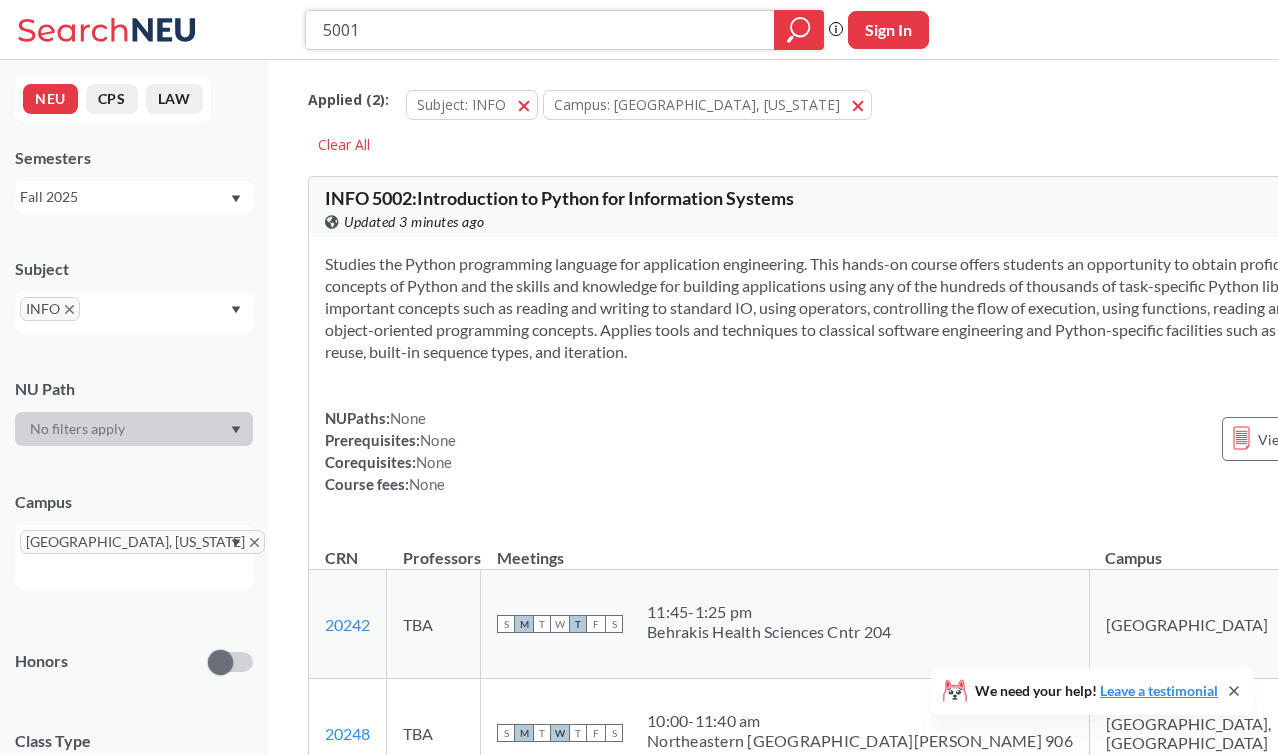 click on "5001" at bounding box center (540, 30) 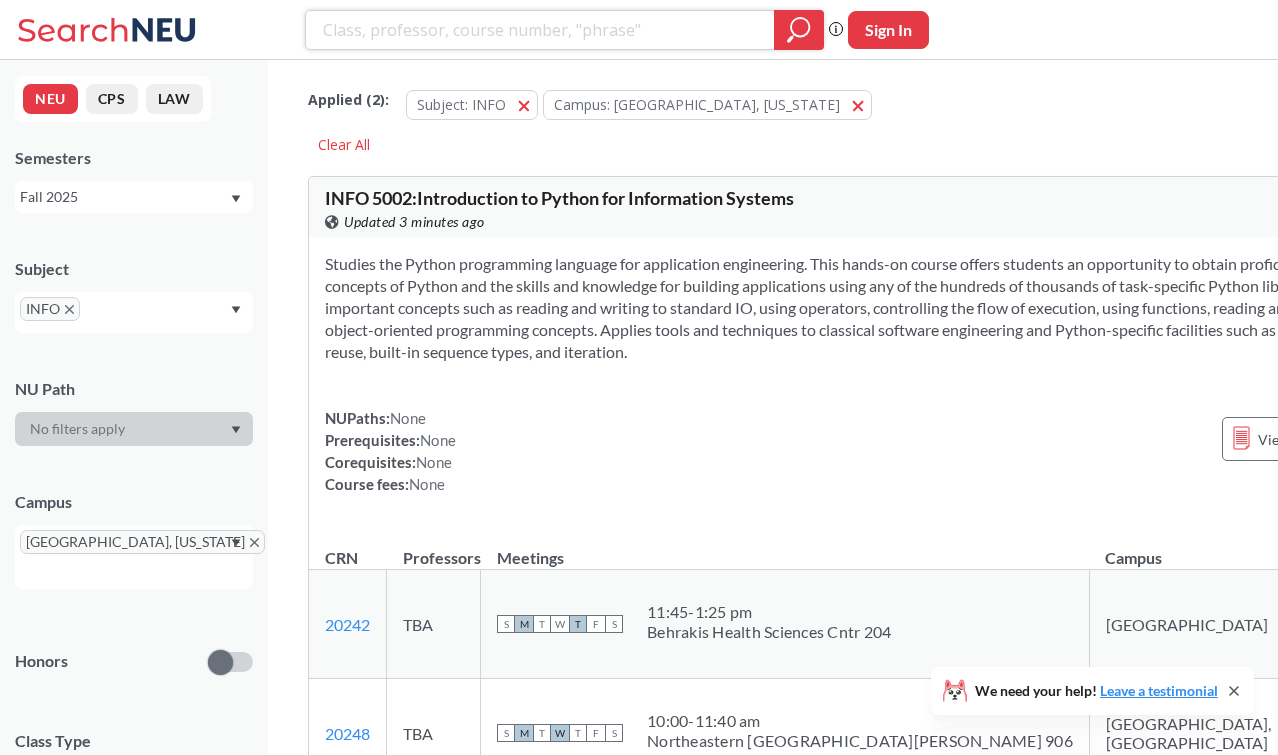 type 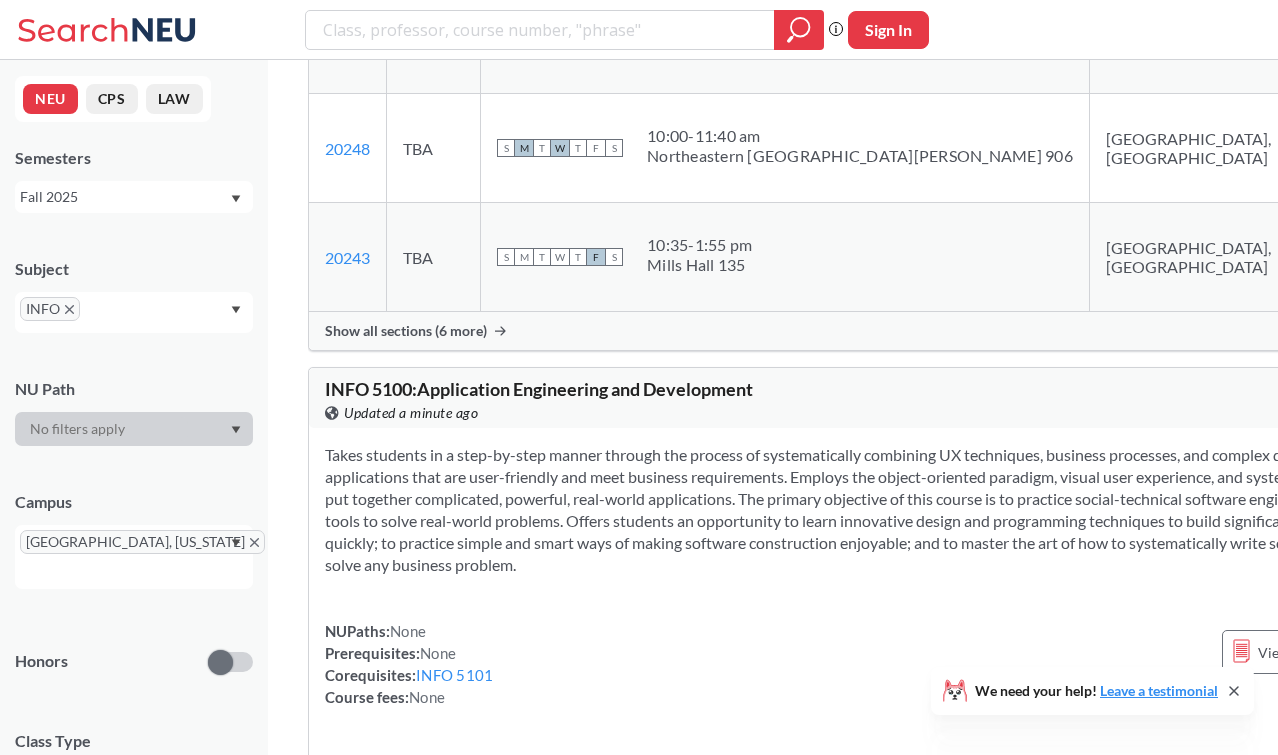 scroll, scrollTop: 331, scrollLeft: 0, axis: vertical 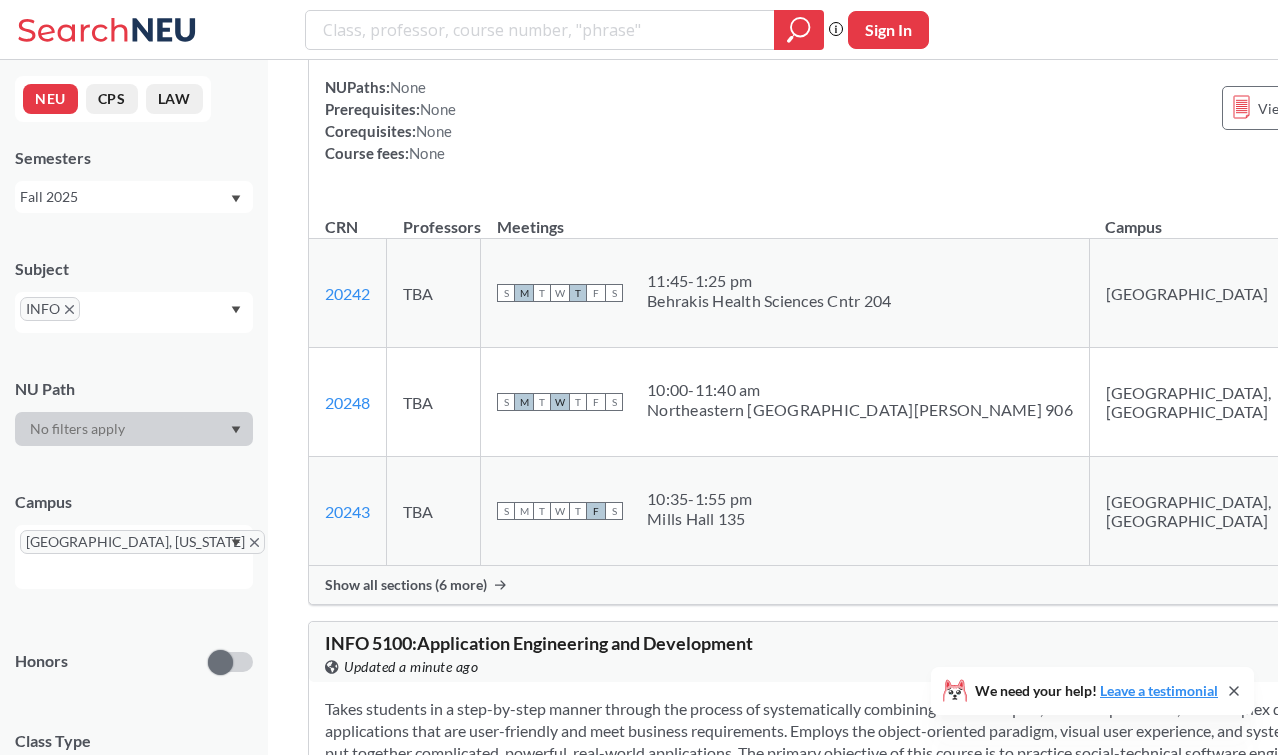 click on "INFO" at bounding box center [134, 312] 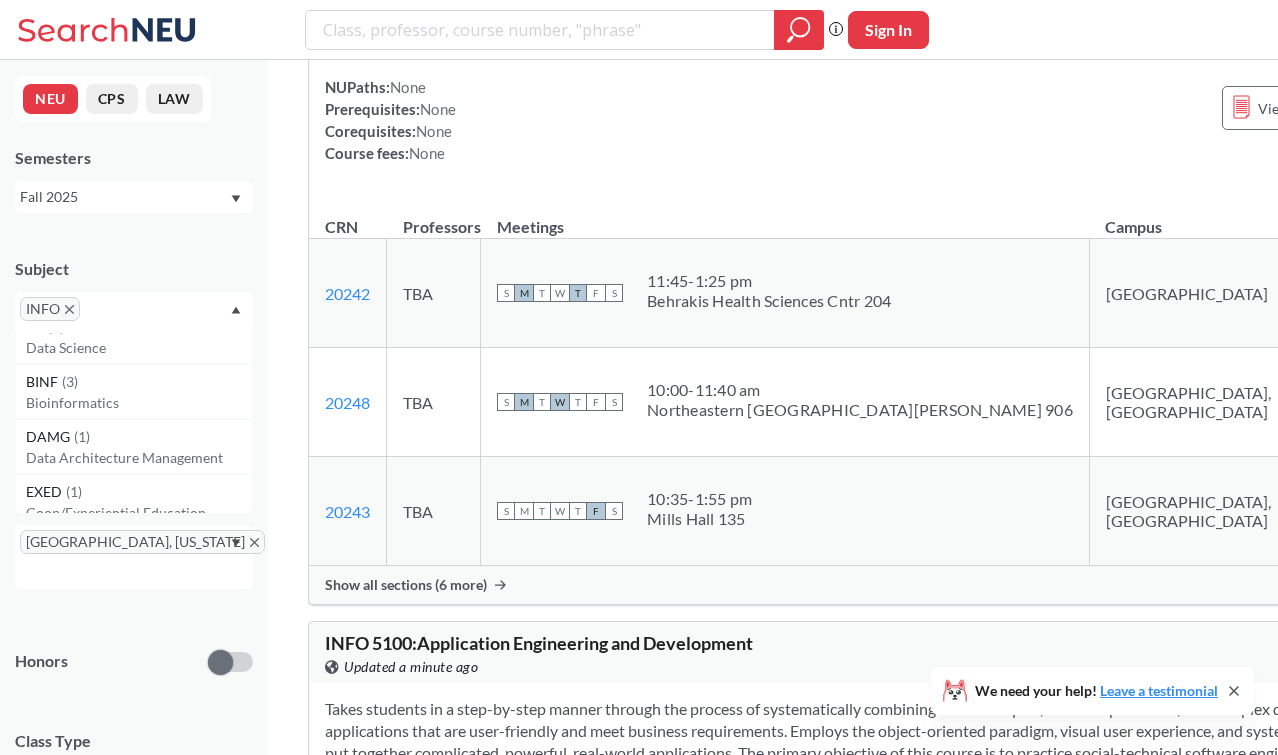 scroll, scrollTop: 205, scrollLeft: 0, axis: vertical 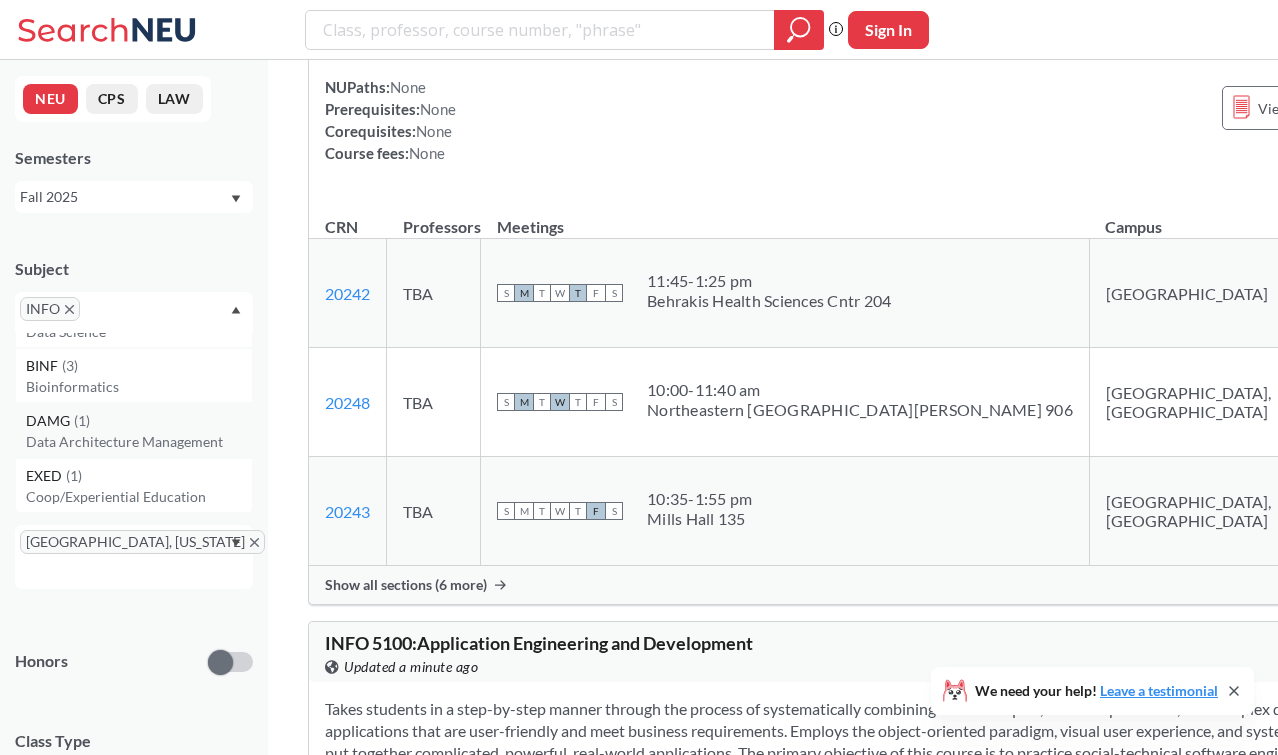 click on "Data Architecture Management" at bounding box center (139, 442) 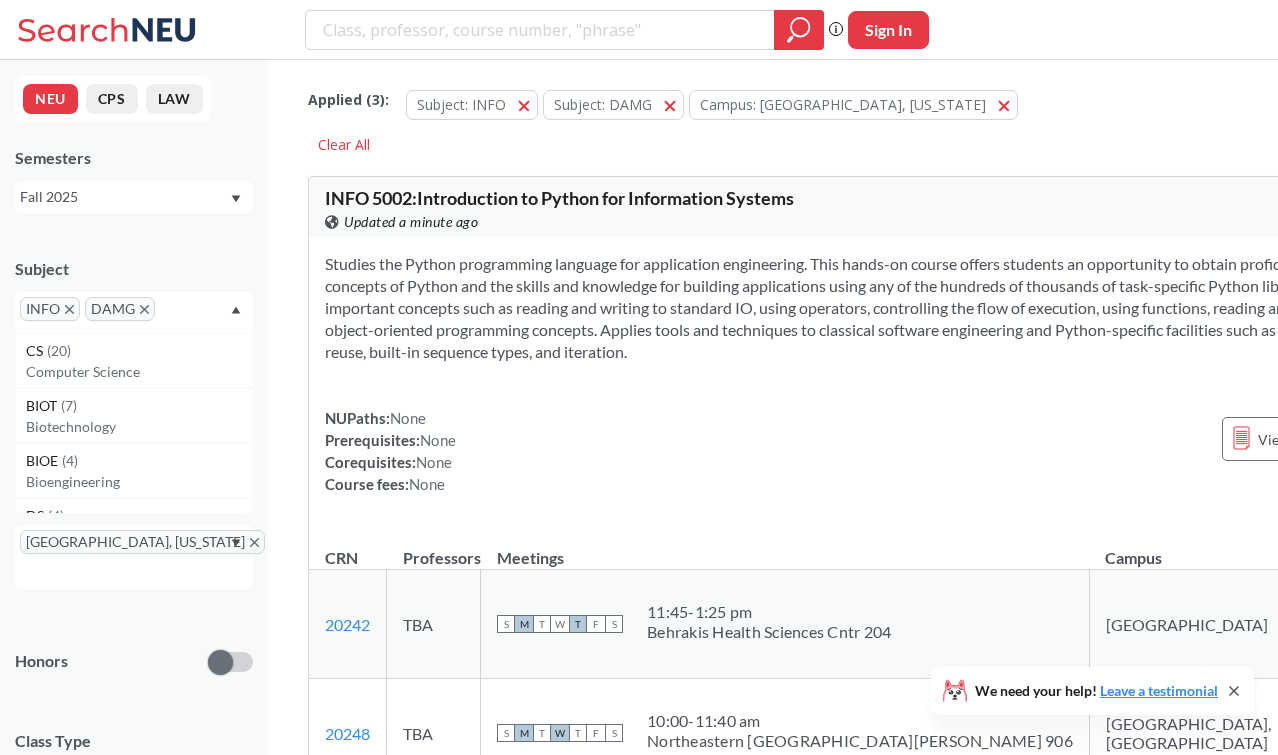 click 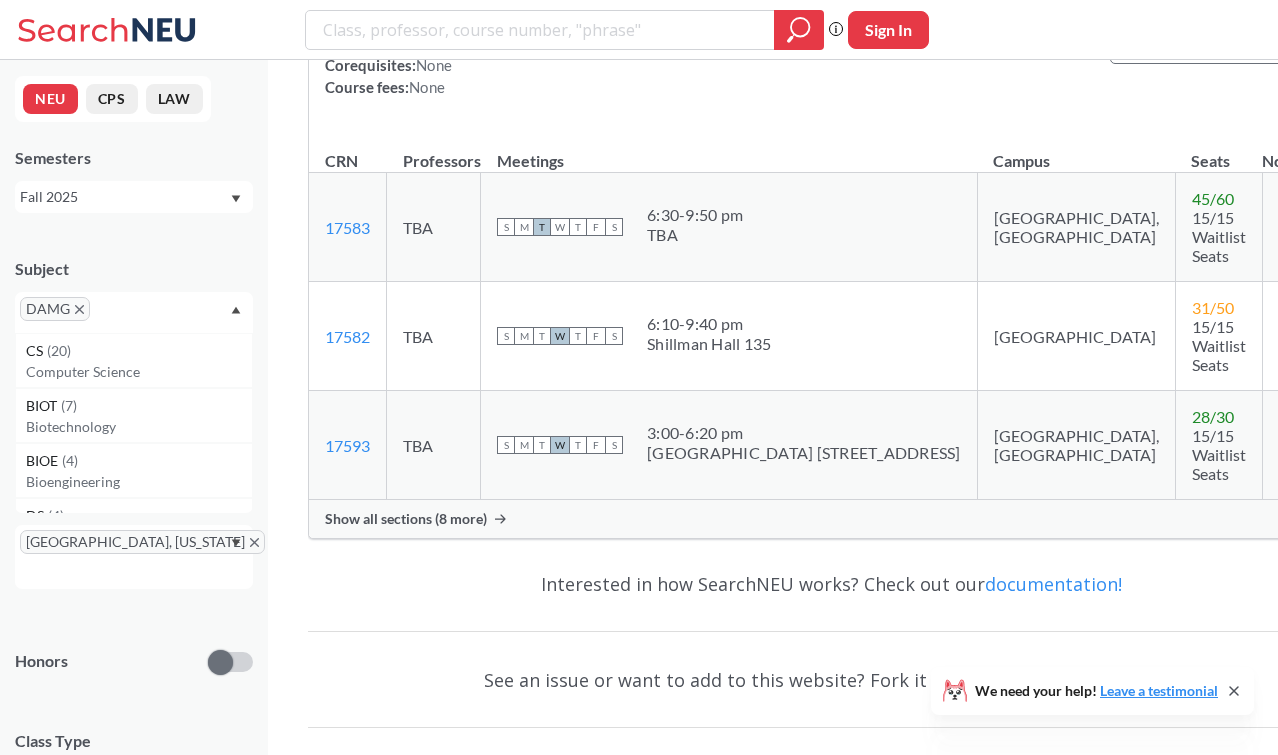 scroll, scrollTop: 393, scrollLeft: 0, axis: vertical 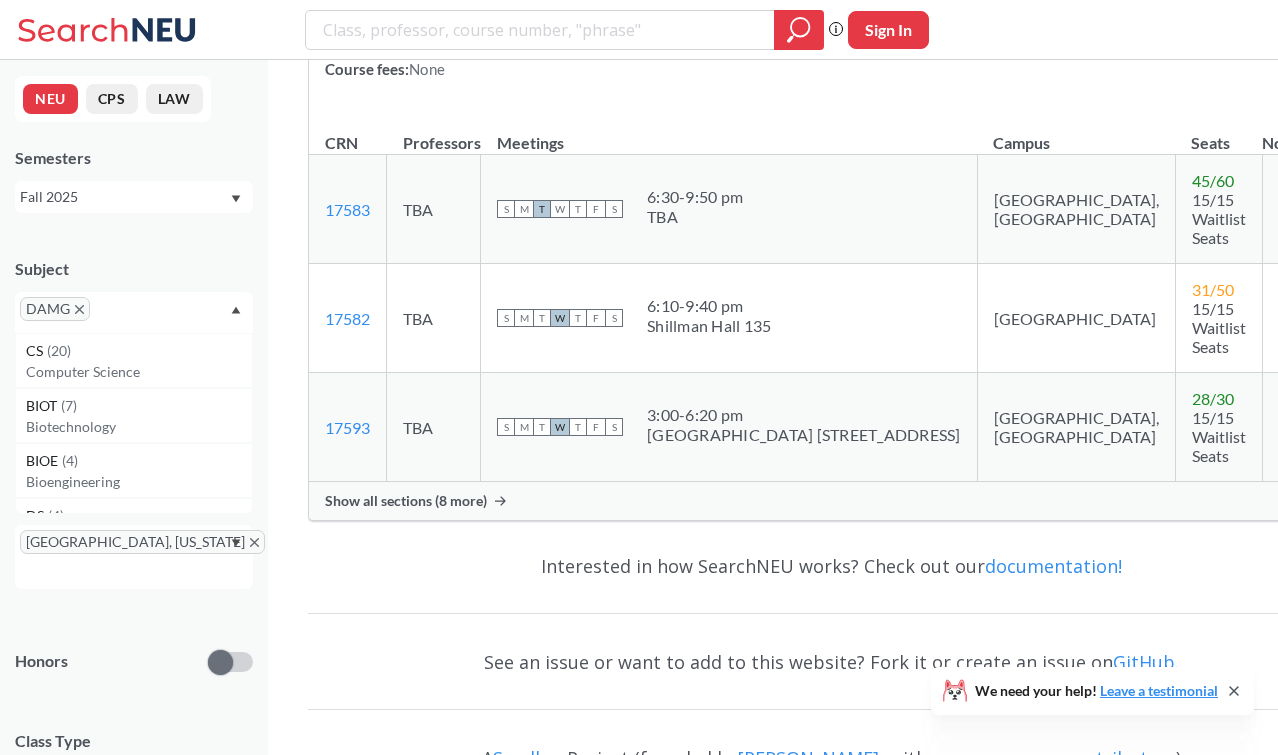 click on "Show all sections (8 more)" at bounding box center [406, 501] 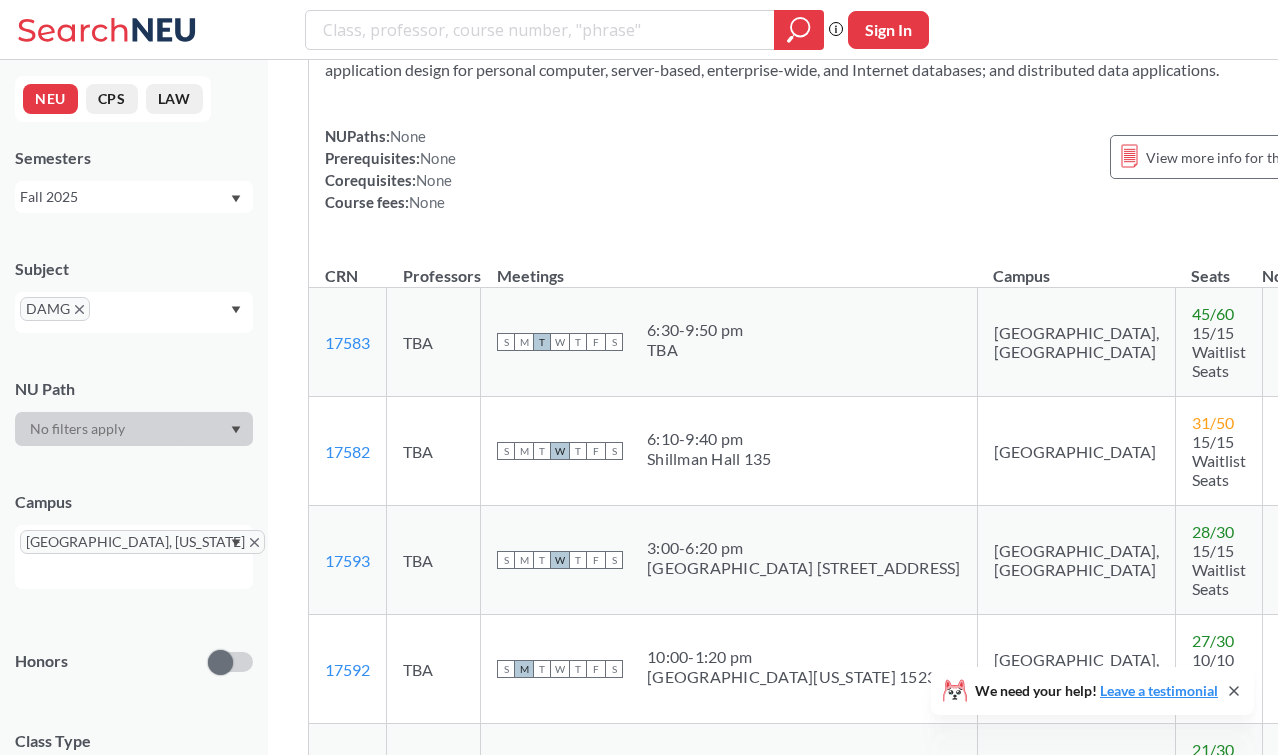 scroll, scrollTop: 0, scrollLeft: 0, axis: both 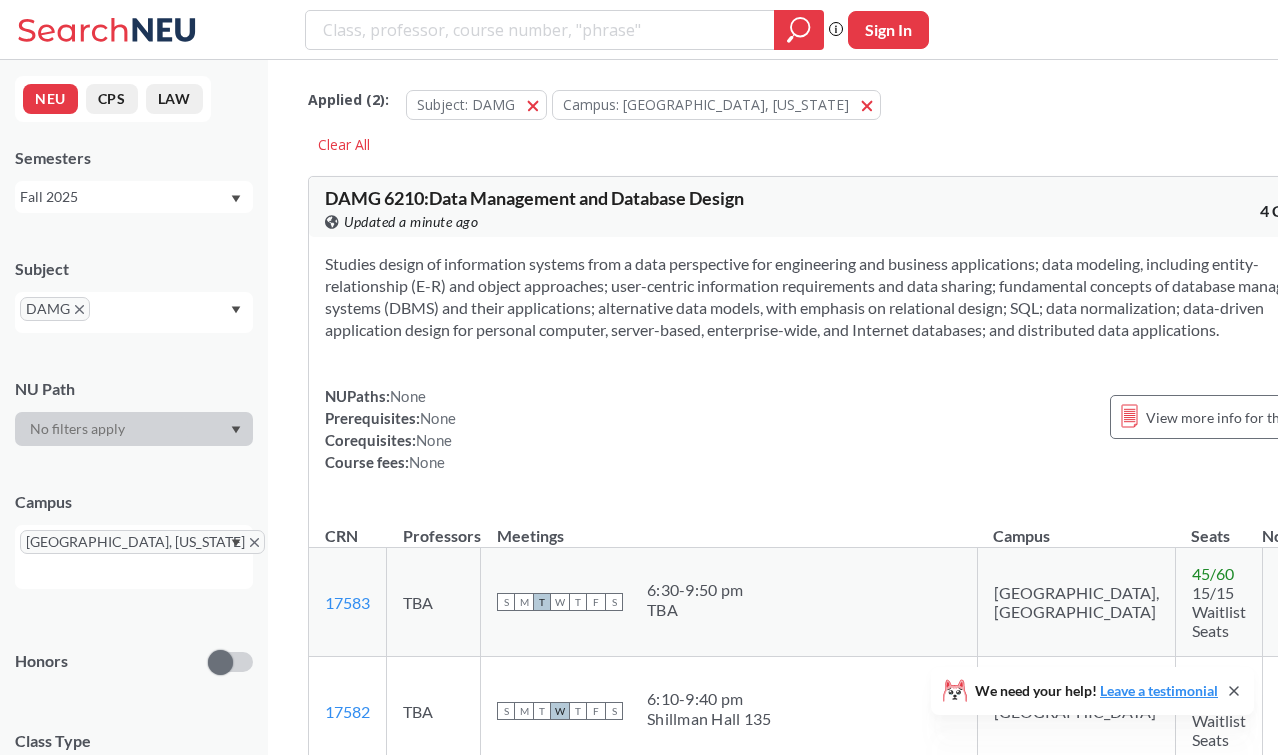 click on "DAMG" at bounding box center [134, 312] 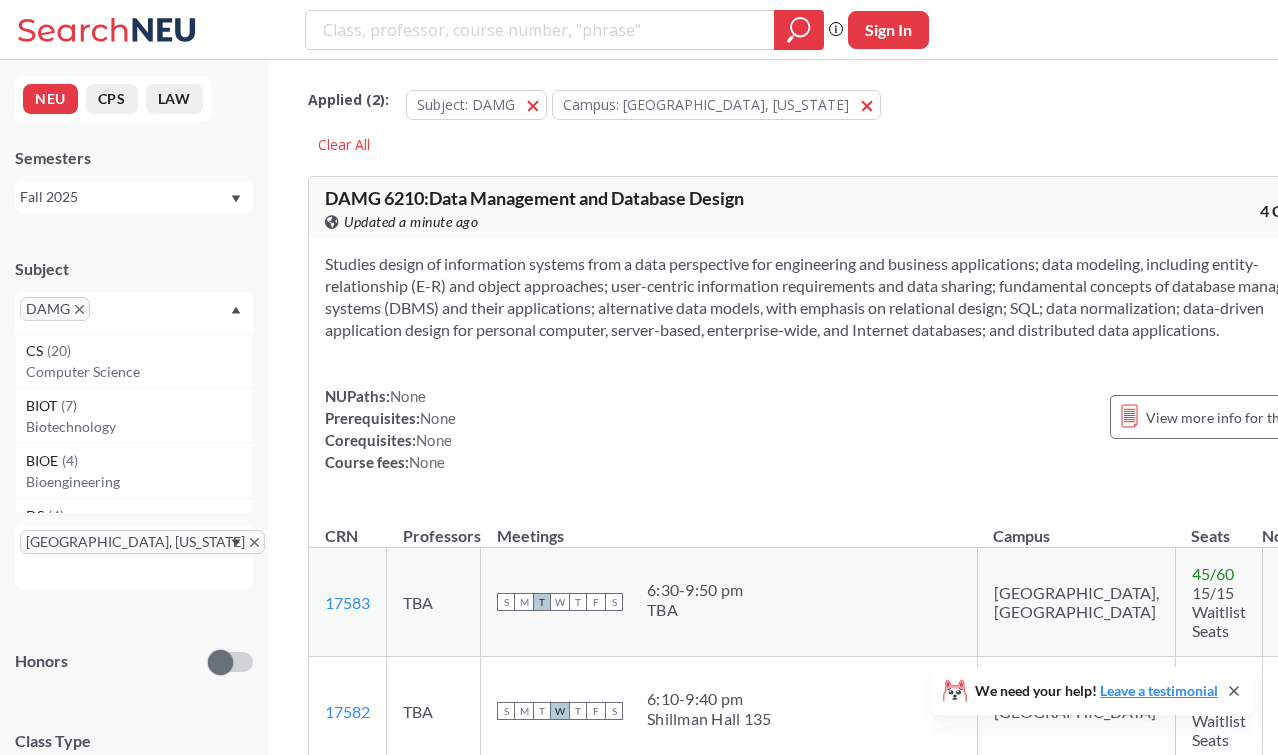 click 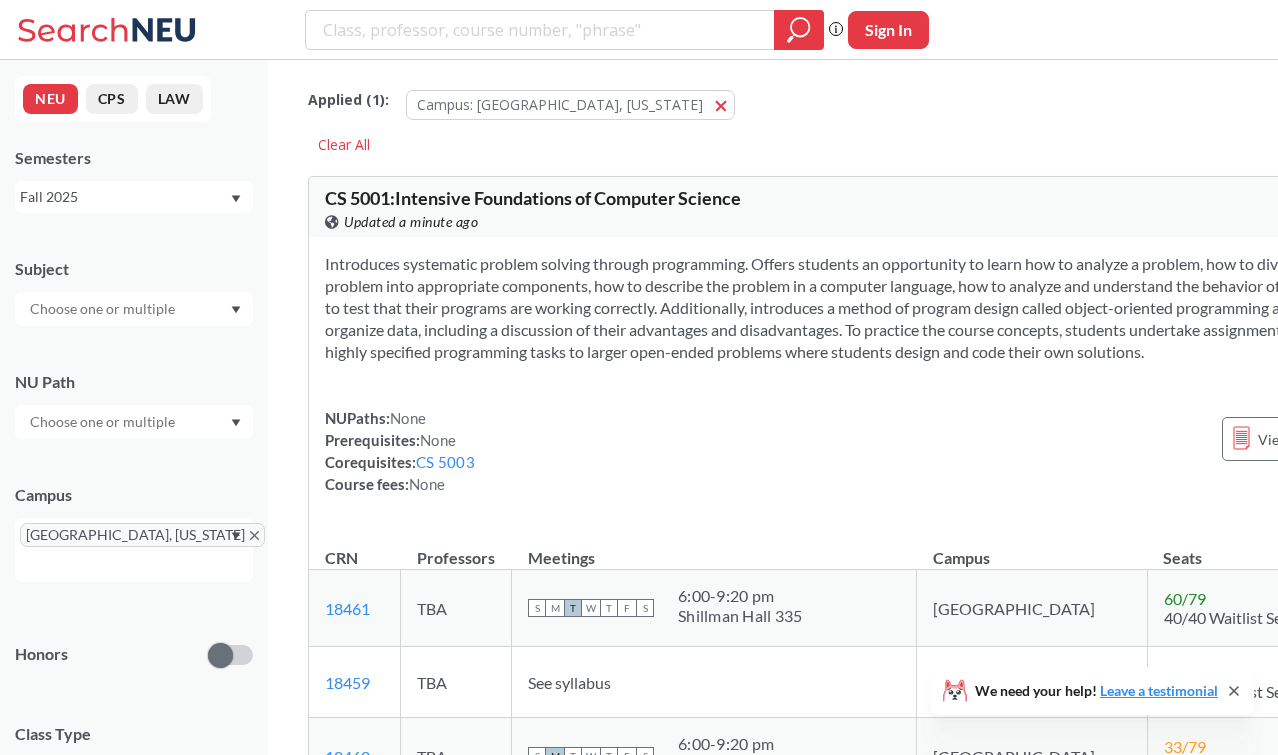 click on "Applied ( 1 ): Campus: [GEOGRAPHIC_DATA], [US_STATE] [GEOGRAPHIC_DATA], [US_STATE] Clear All" at bounding box center (887, 115) 